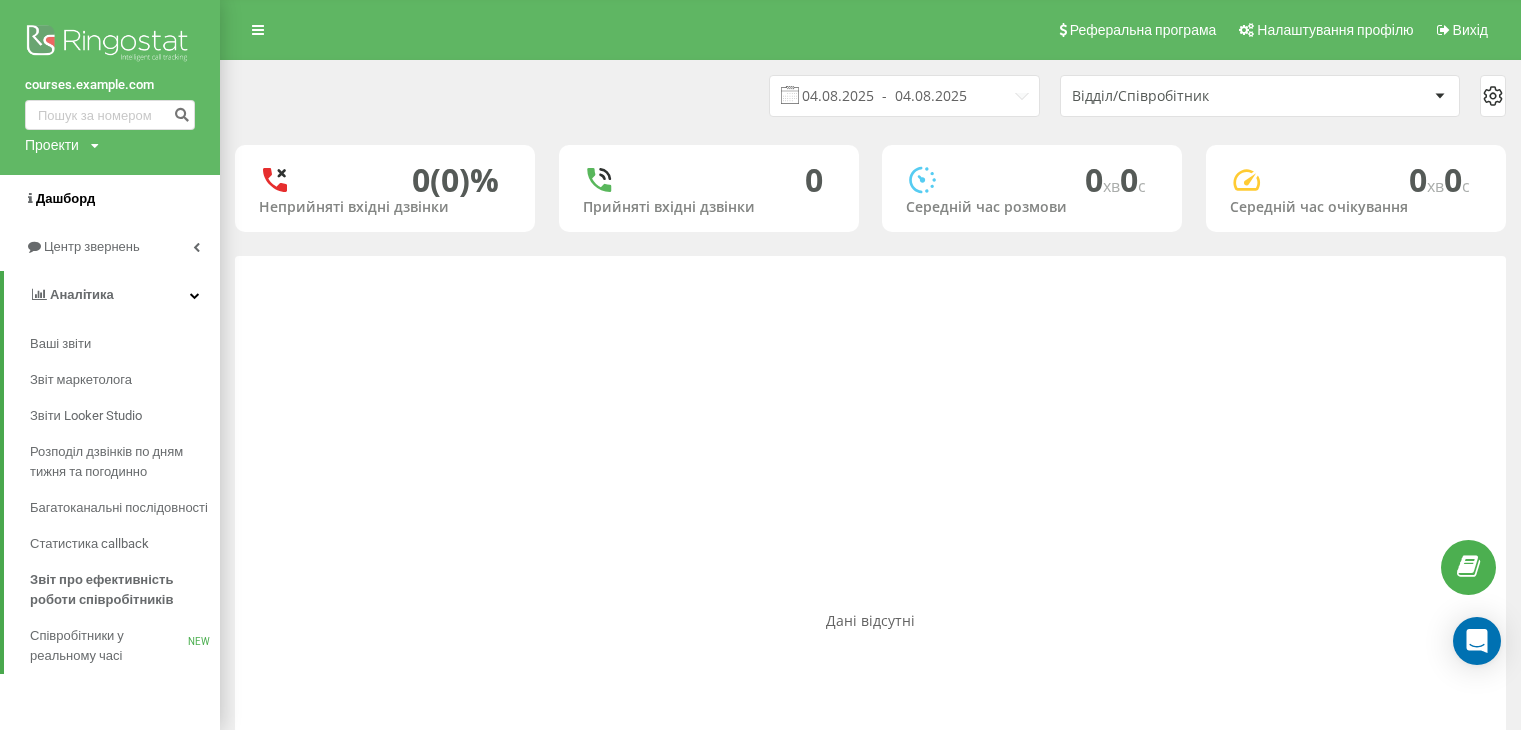 scroll, scrollTop: 0, scrollLeft: 0, axis: both 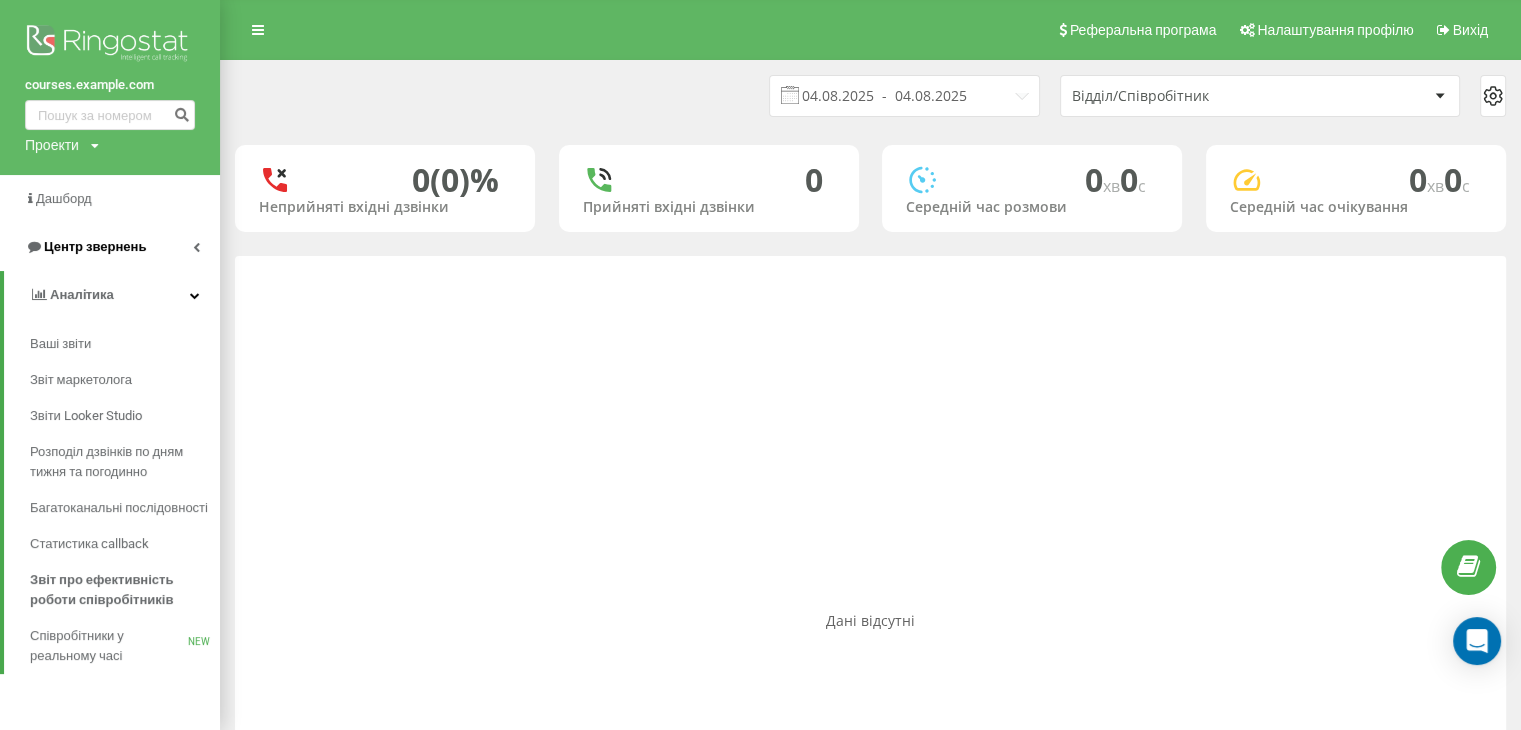 click on "Центр звернень" at bounding box center [95, 246] 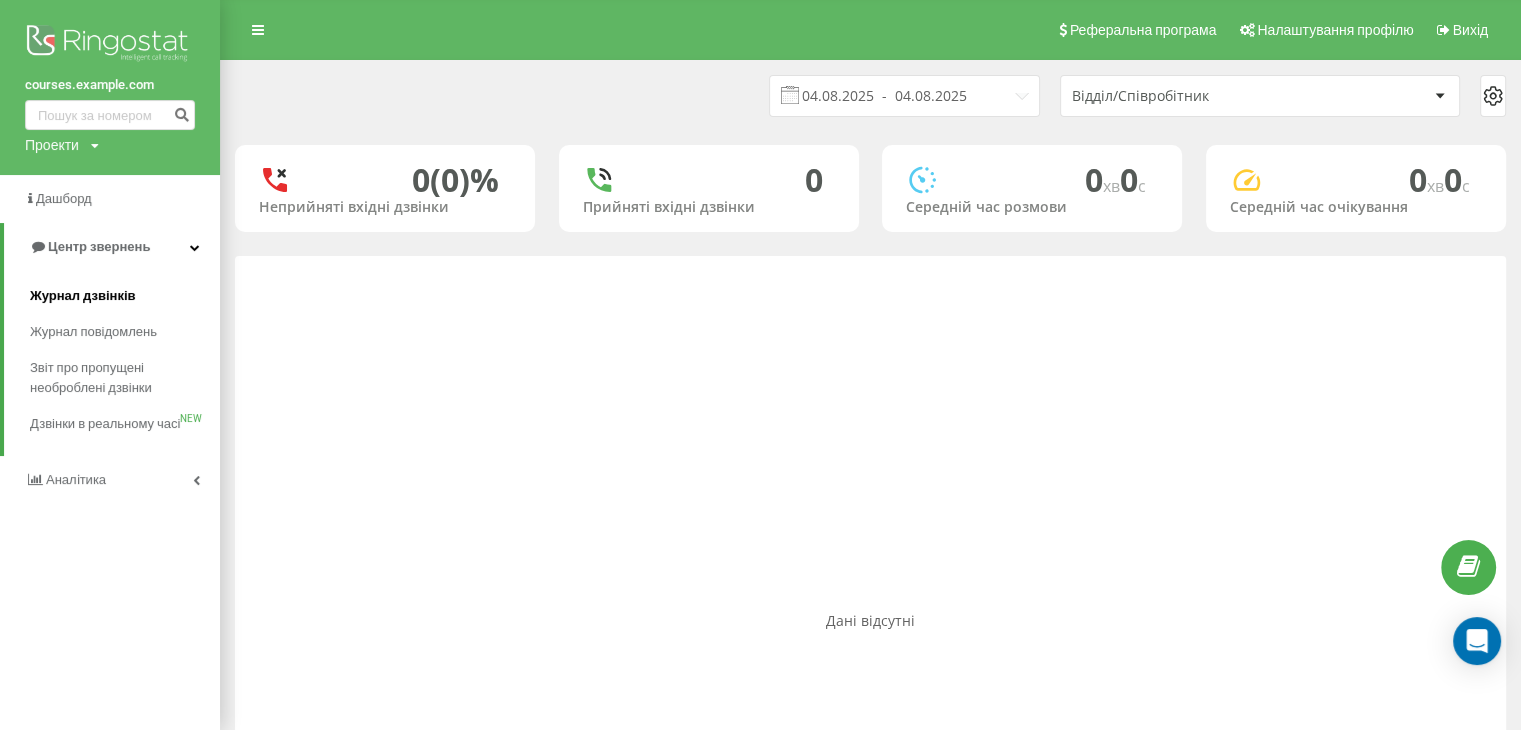 click on "Журнал дзвінків" at bounding box center [83, 296] 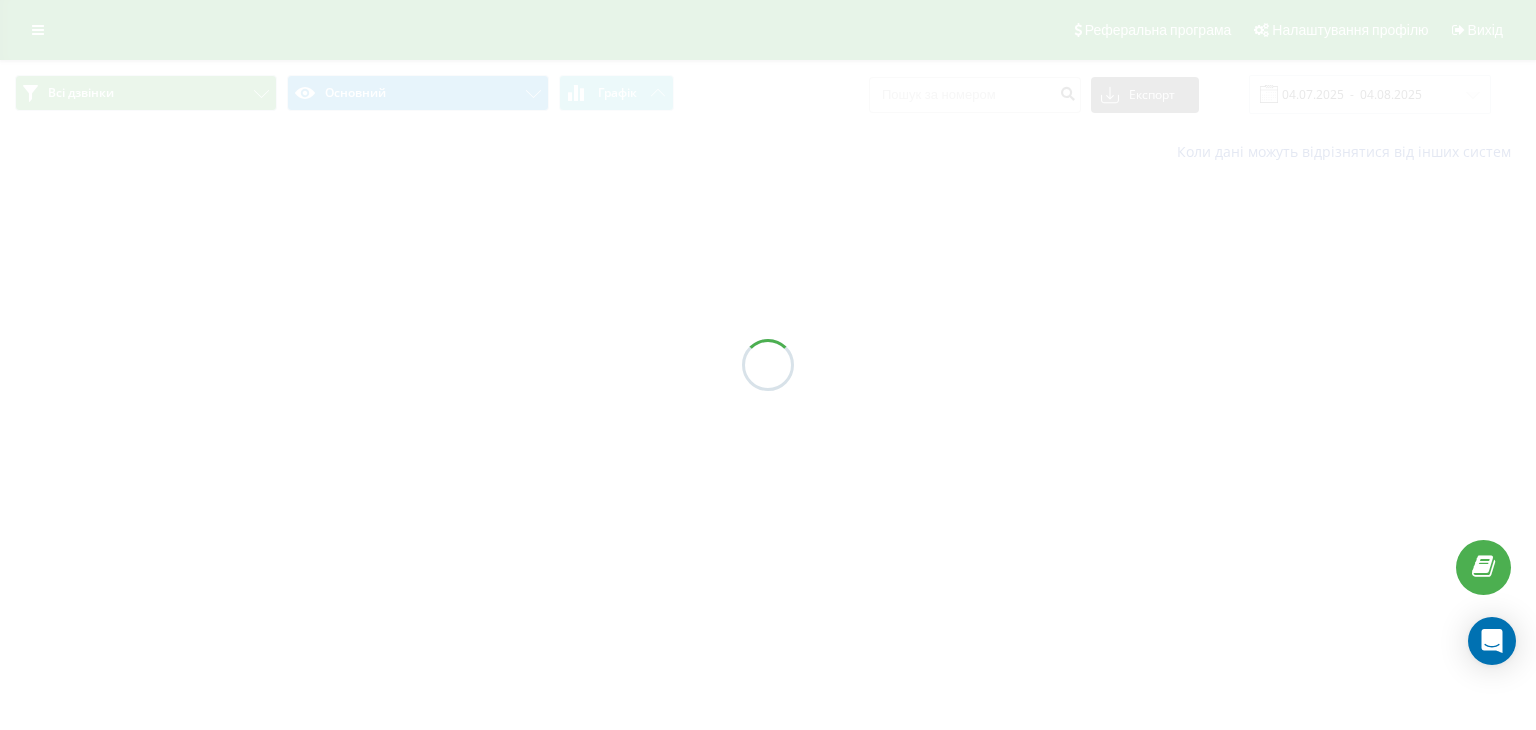 scroll, scrollTop: 0, scrollLeft: 0, axis: both 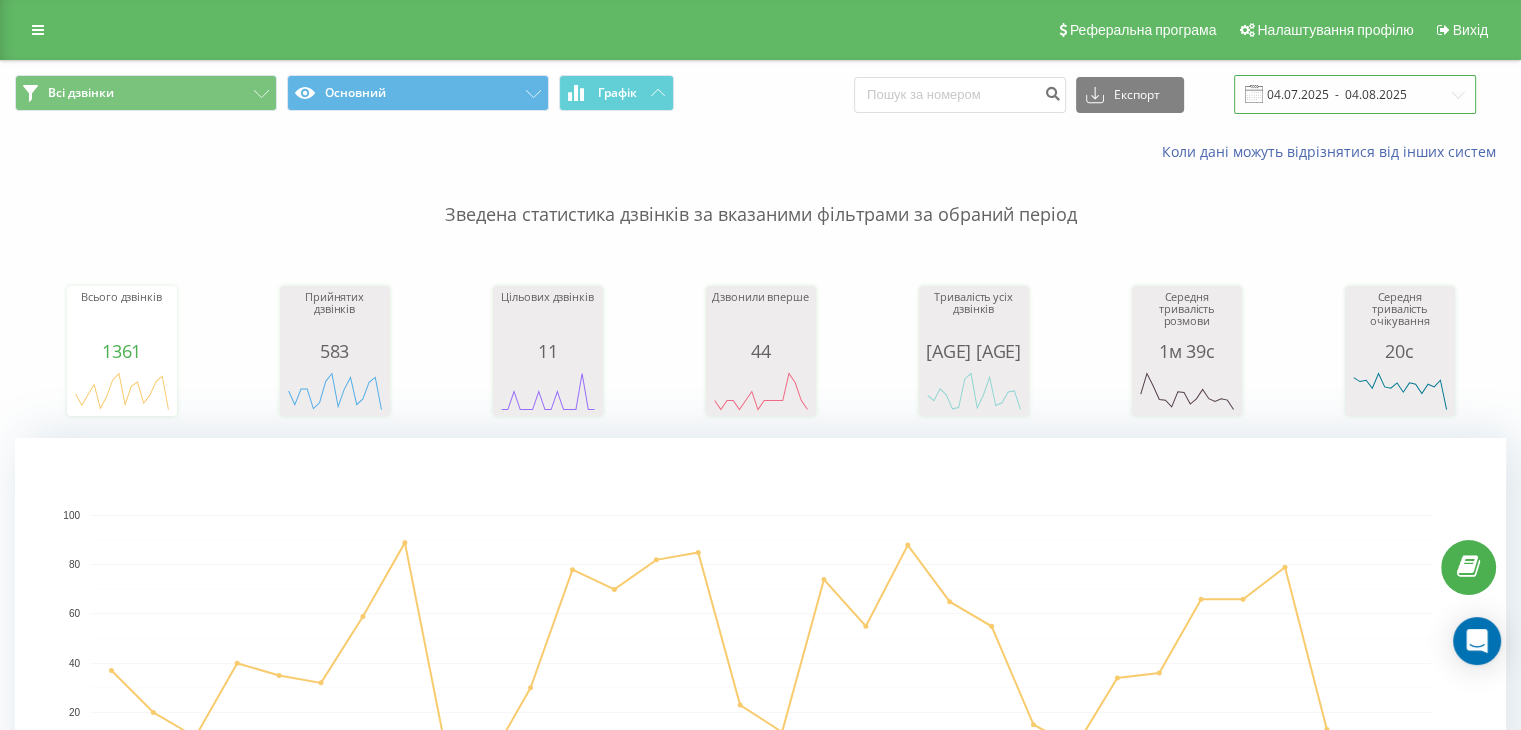 click on "04.07.2025  -  04.08.2025" at bounding box center (1355, 94) 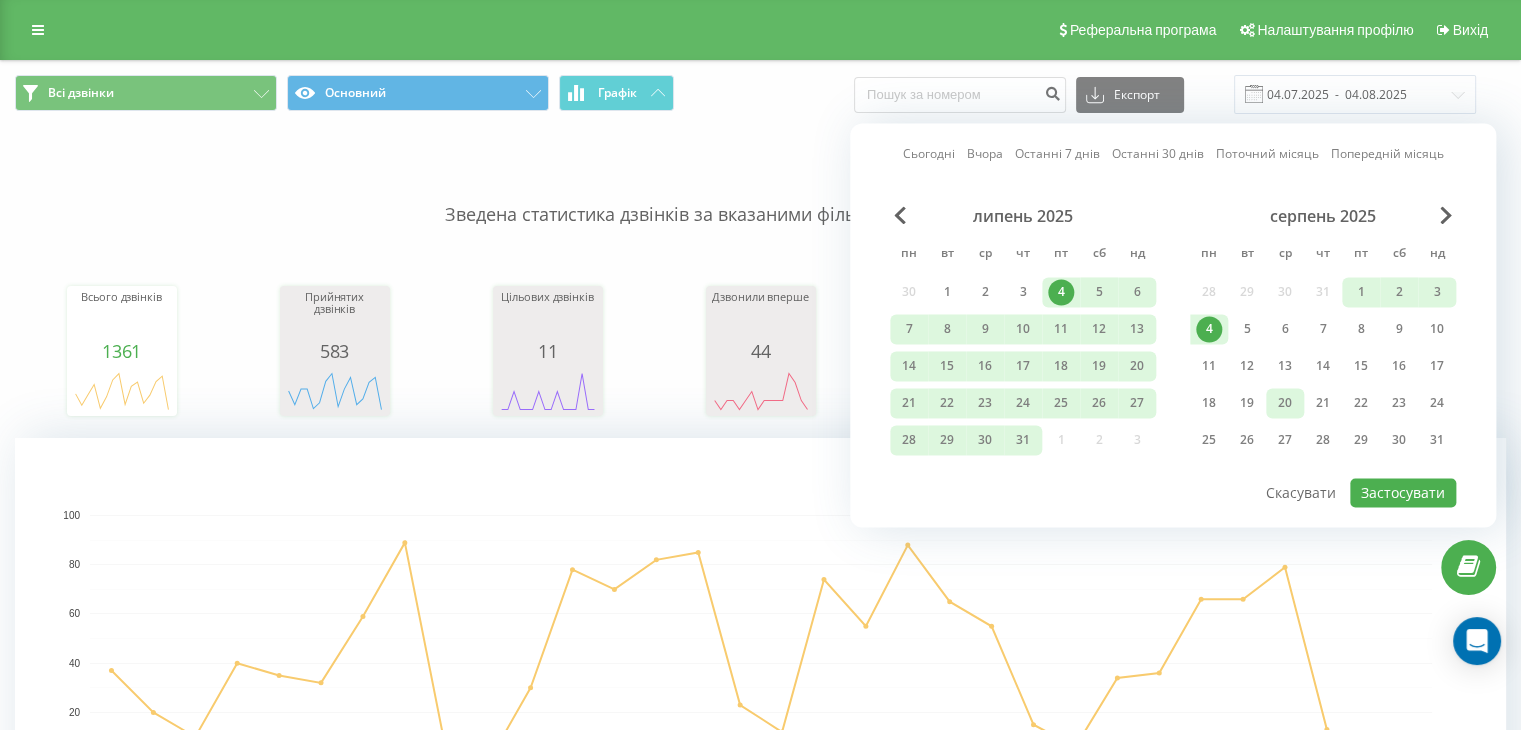 drag, startPoint x: 1212, startPoint y: 331, endPoint x: 1297, endPoint y: 385, distance: 100.70253 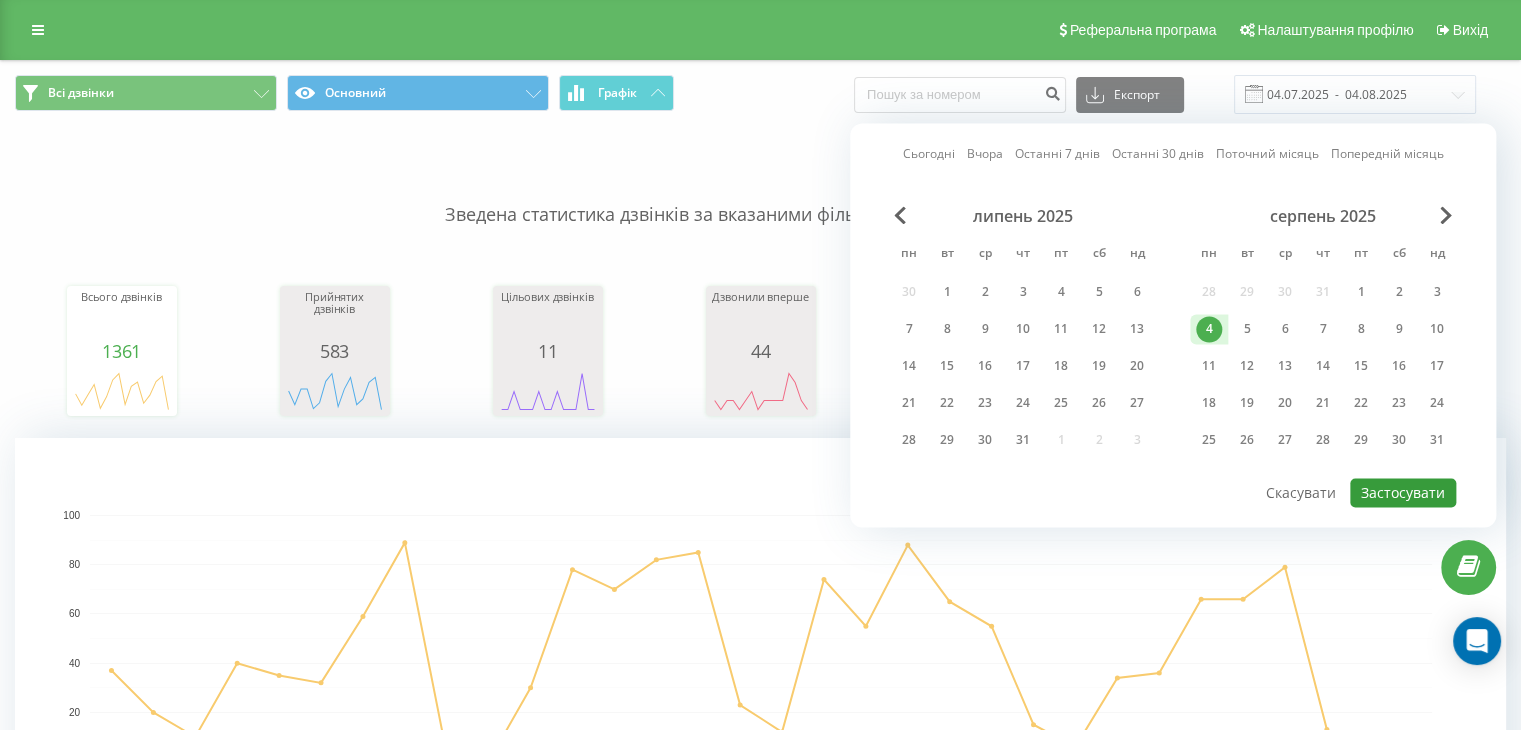 click on "Застосувати" at bounding box center (1403, 492) 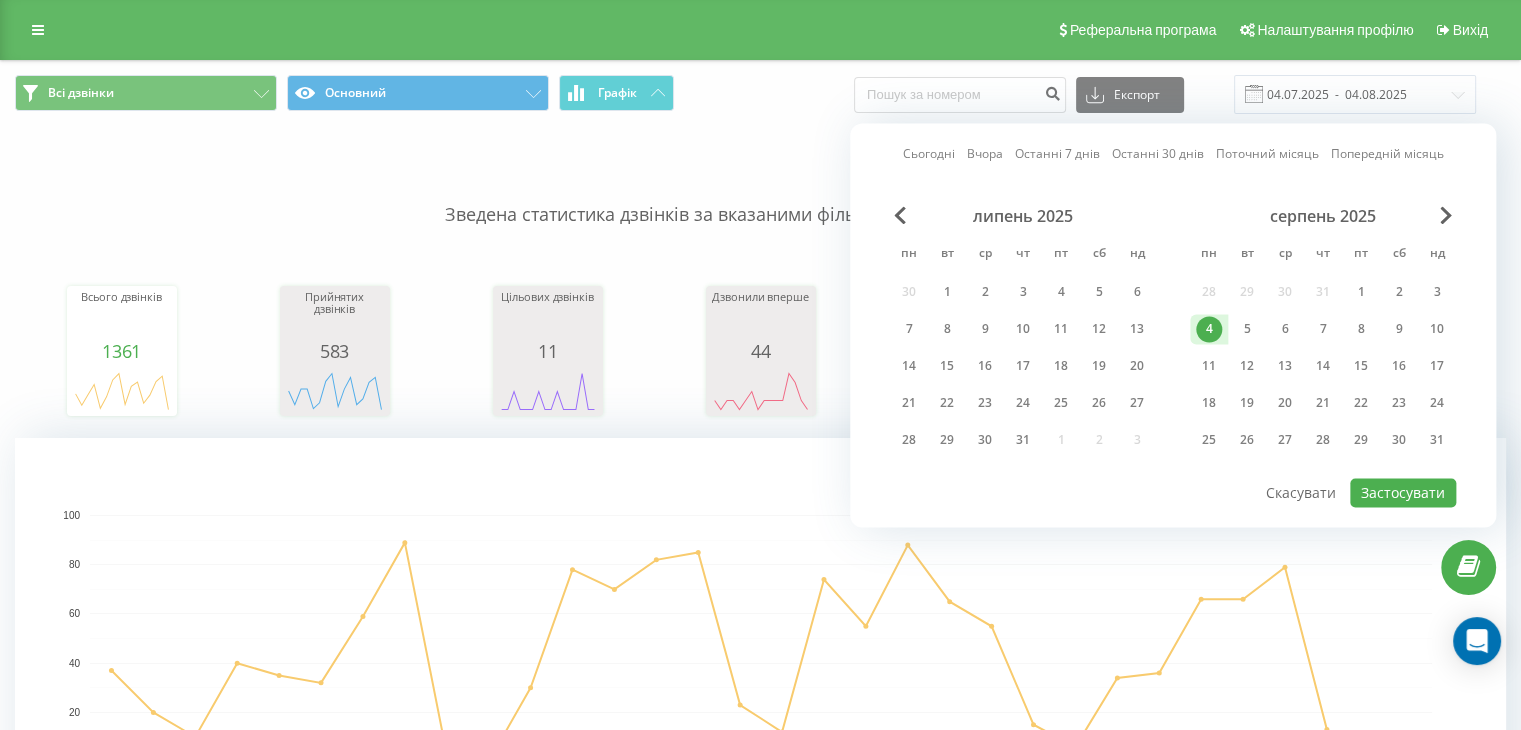 type on "04.08.2025  -  04.08.2025" 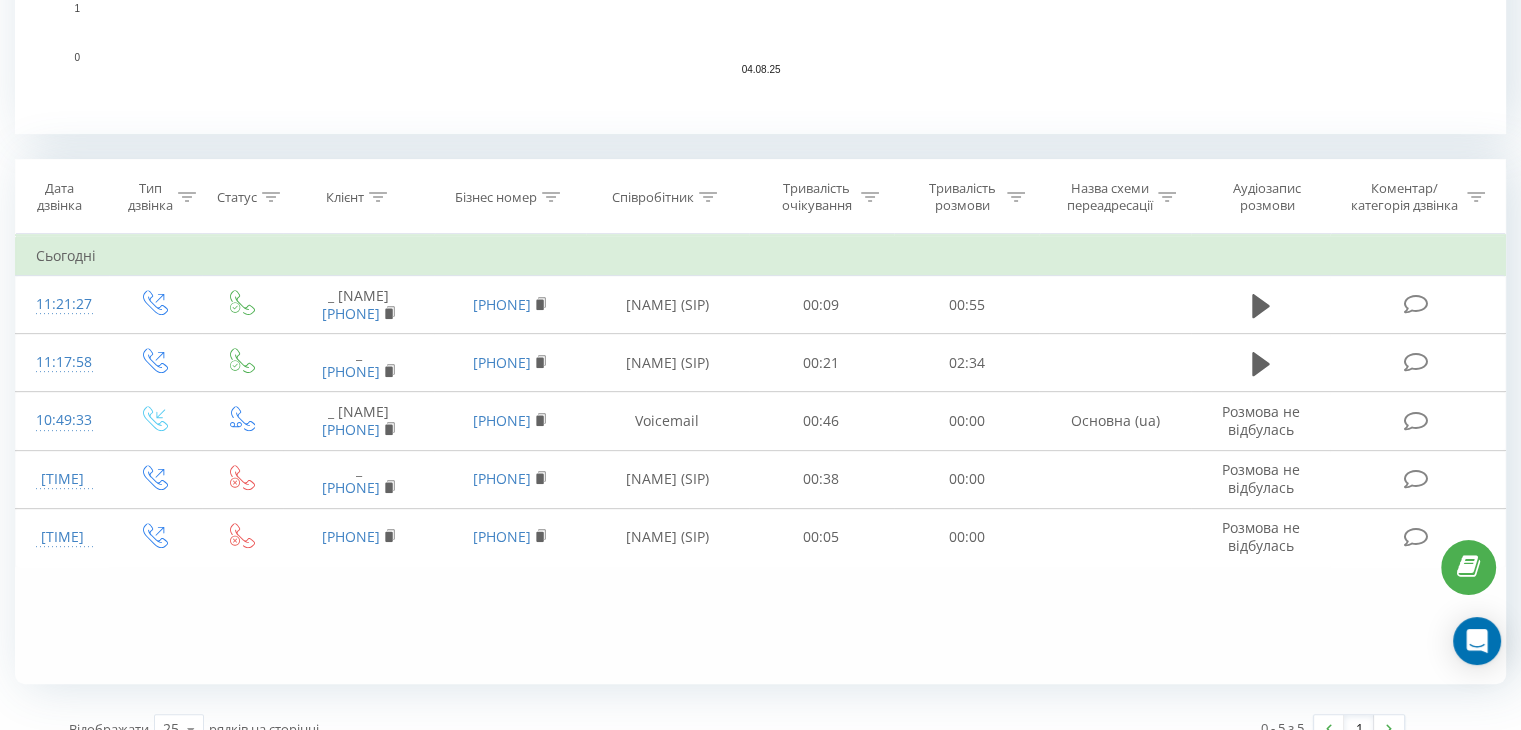 scroll, scrollTop: 732, scrollLeft: 0, axis: vertical 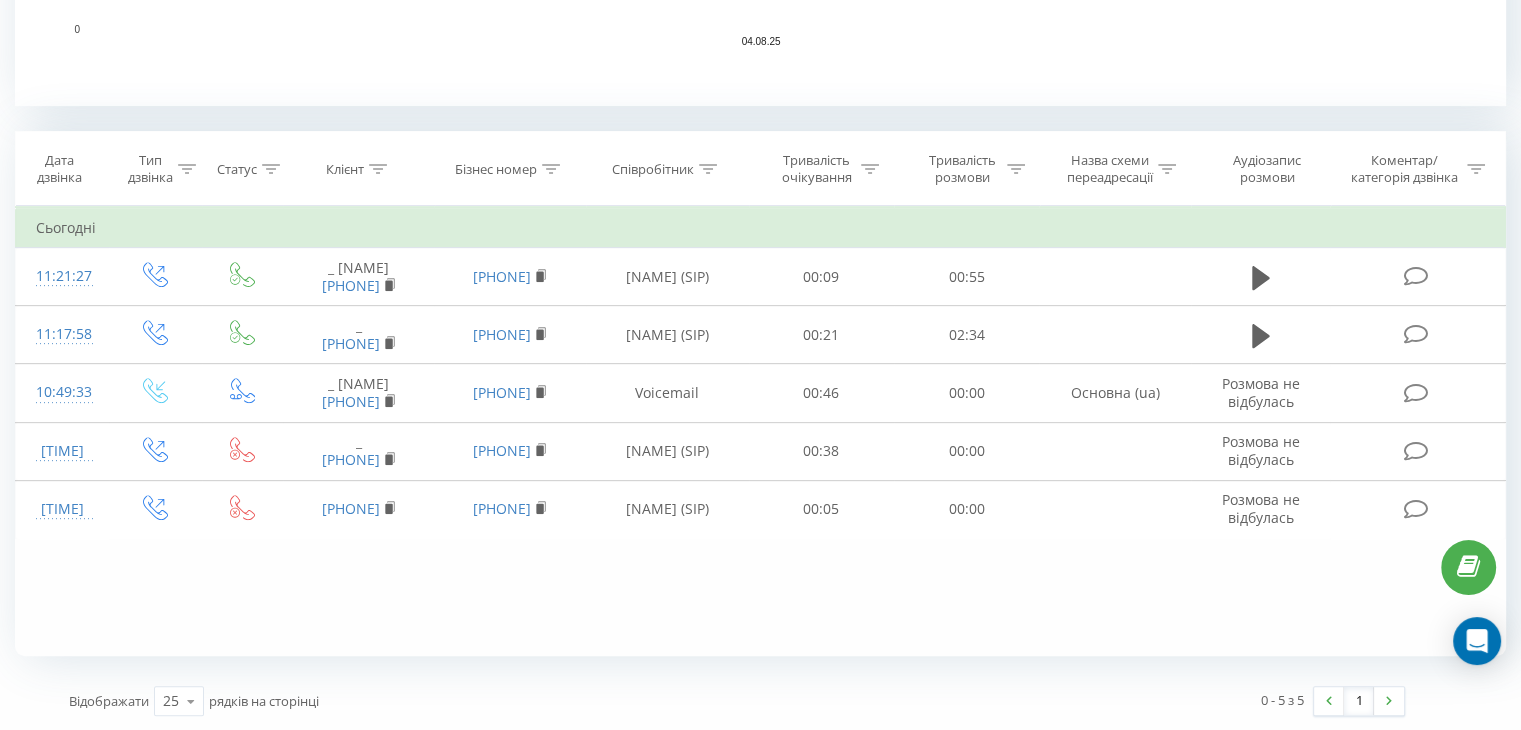click at bounding box center [708, 169] 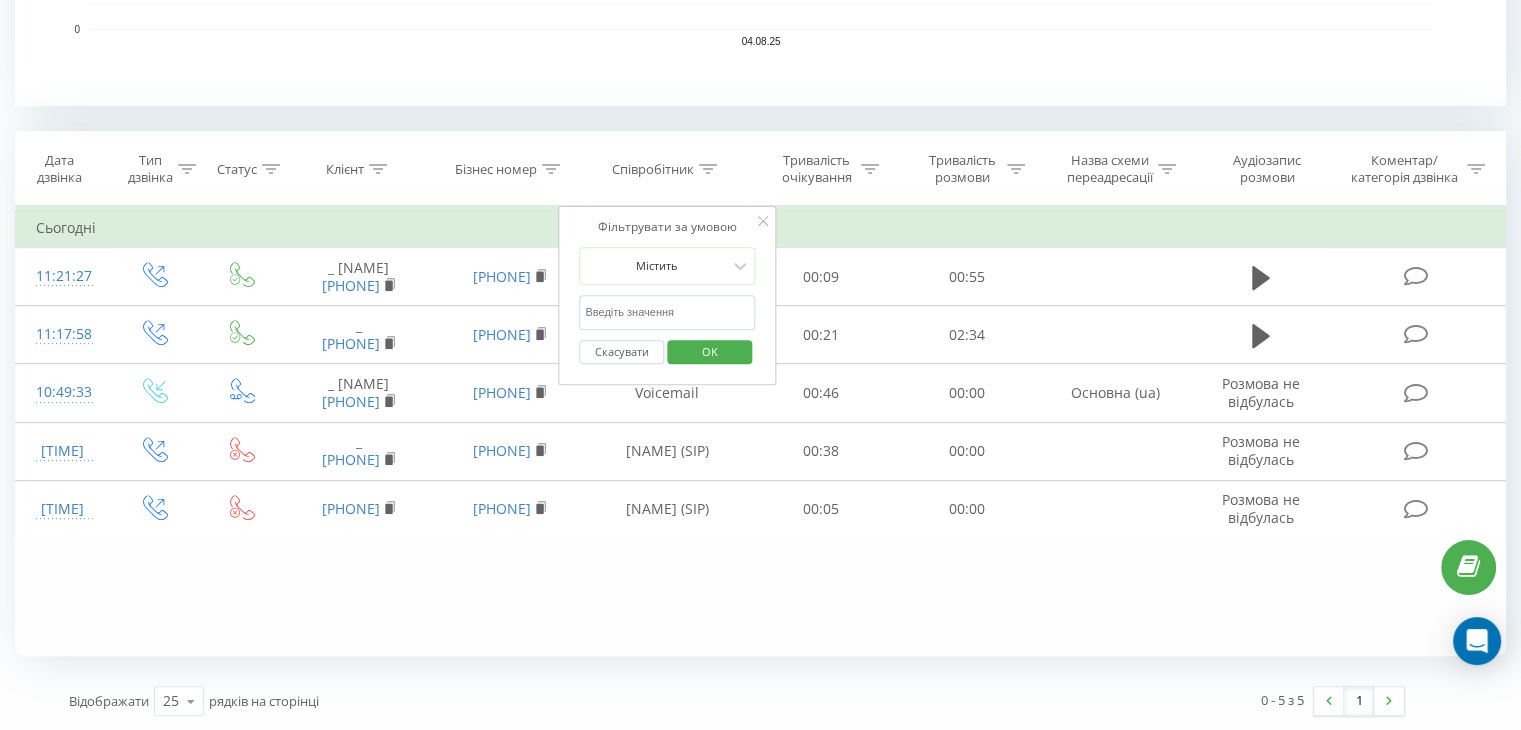 click at bounding box center (667, 312) 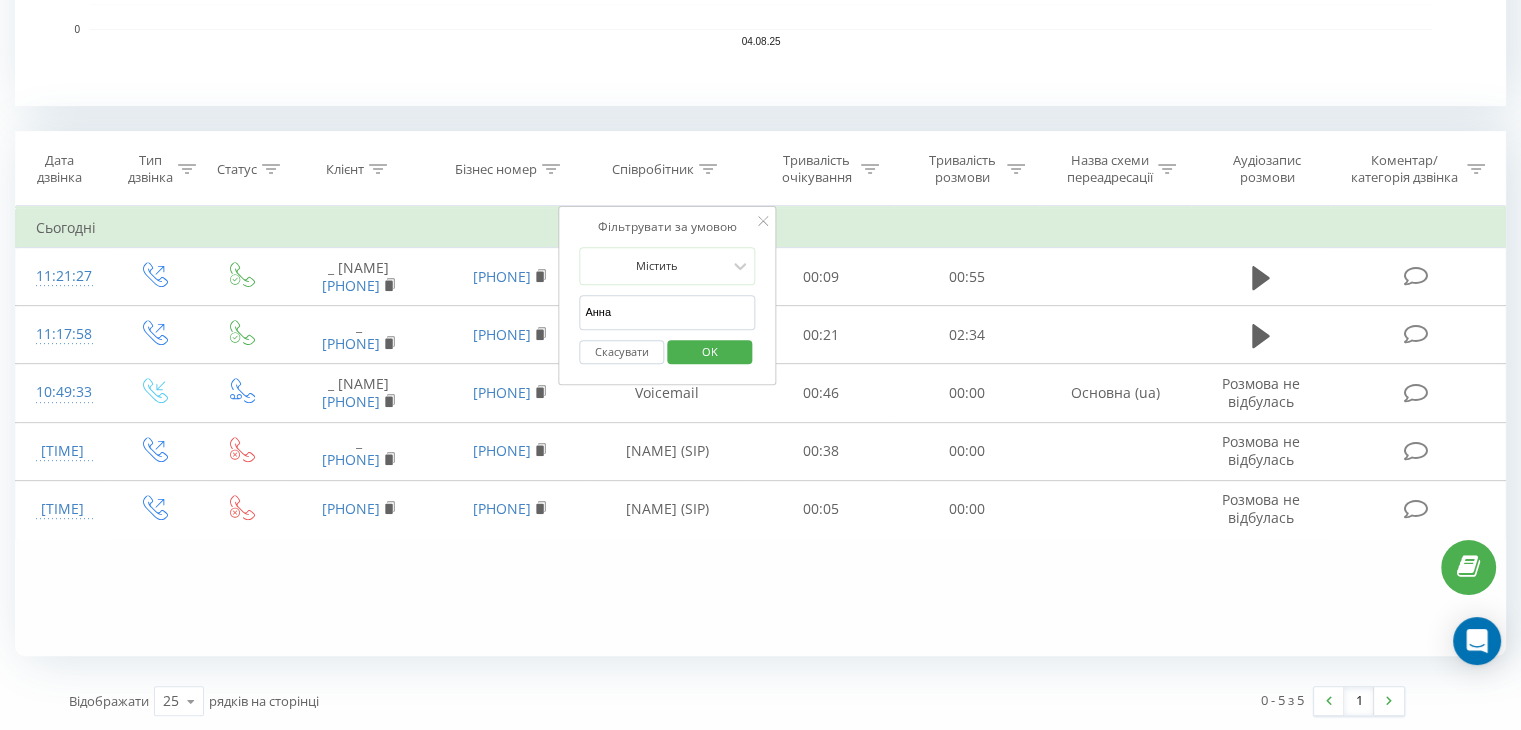 click on "OK" at bounding box center (710, 351) 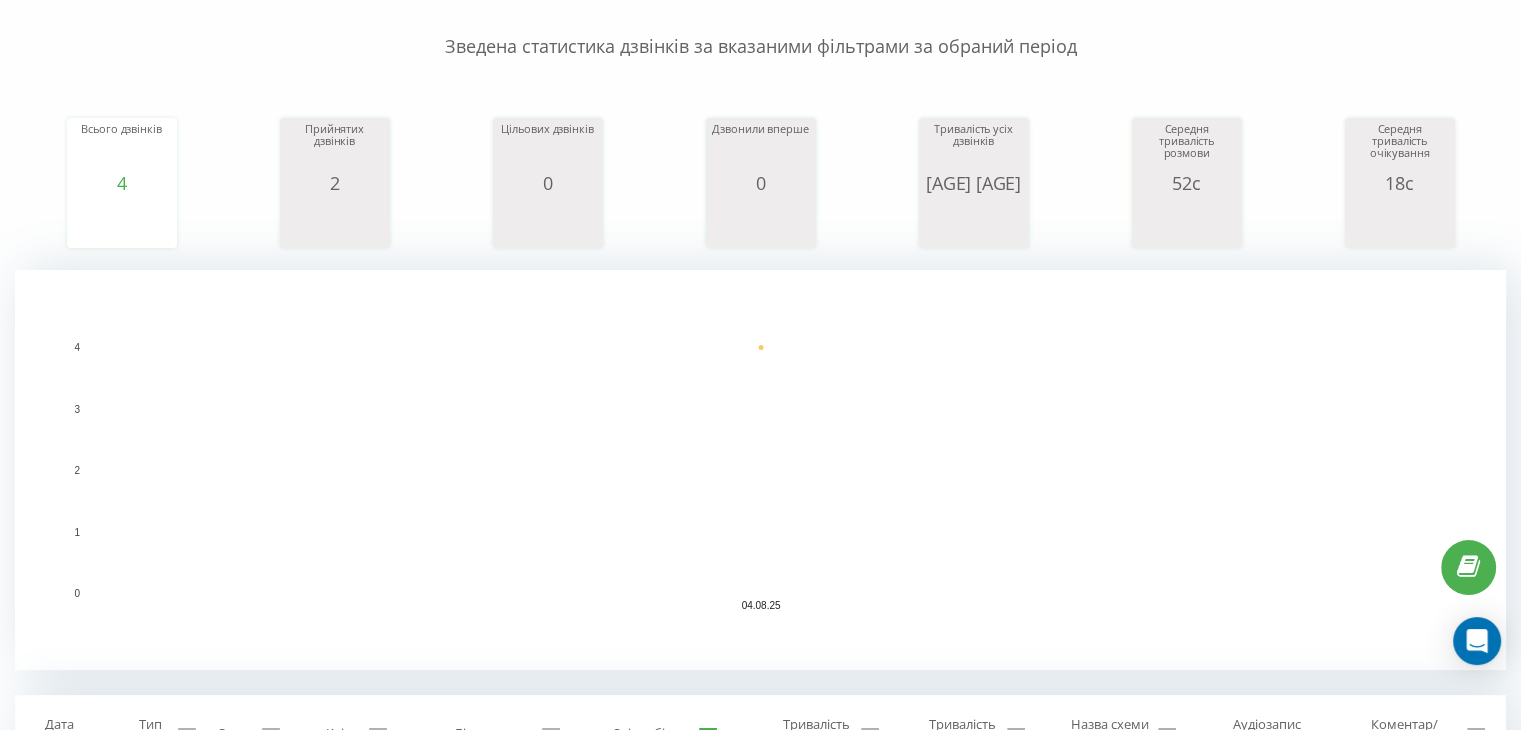 scroll, scrollTop: 0, scrollLeft: 0, axis: both 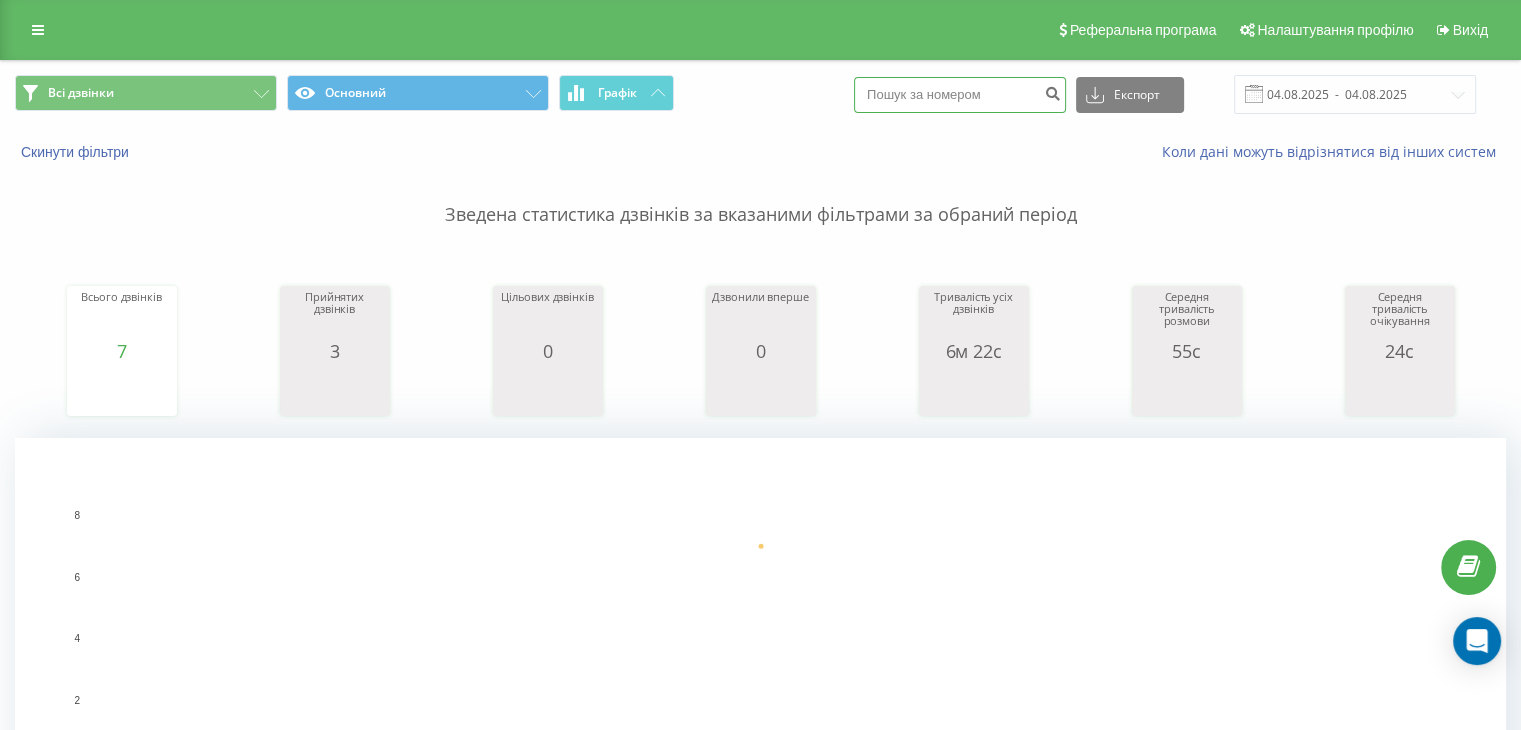 click at bounding box center (960, 95) 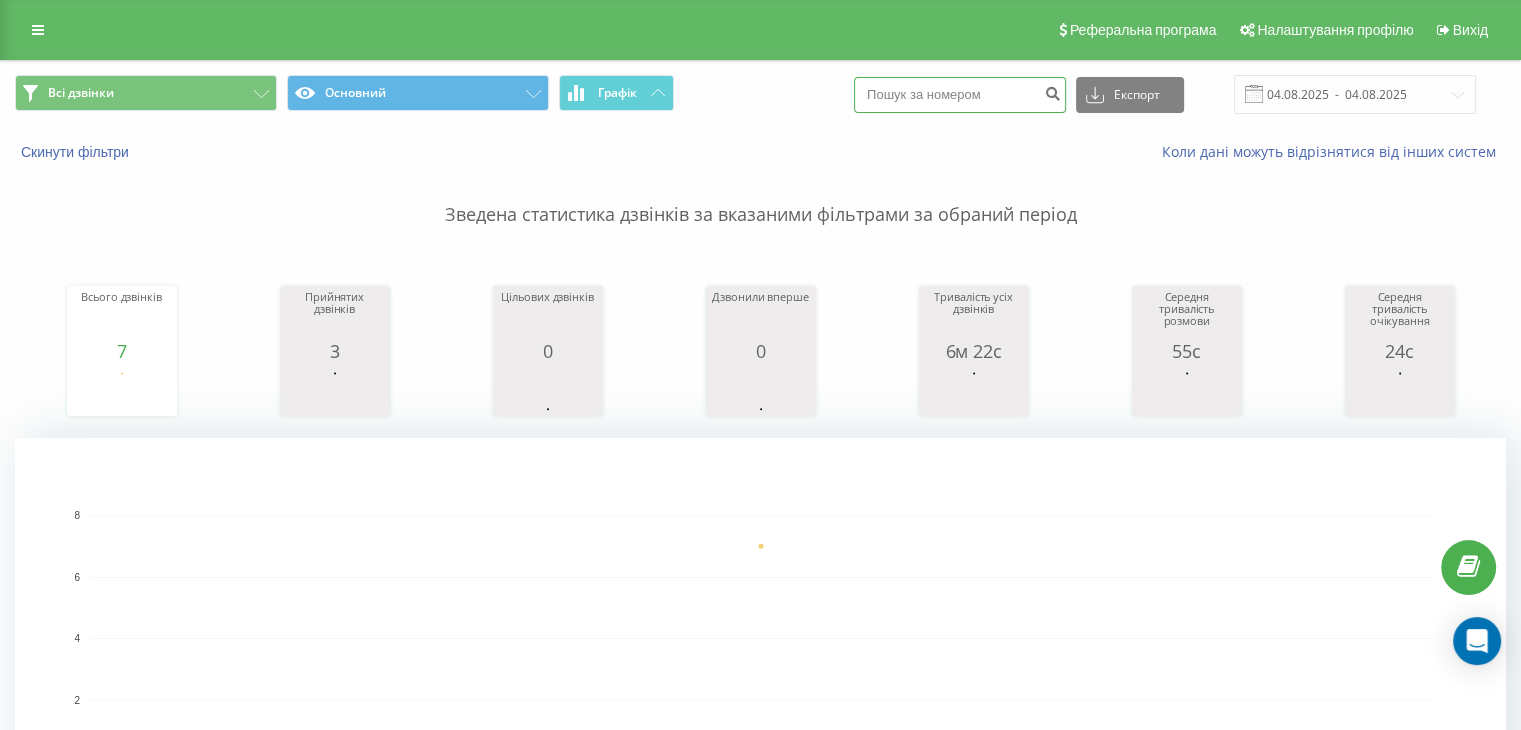 paste on "[PHONE]" 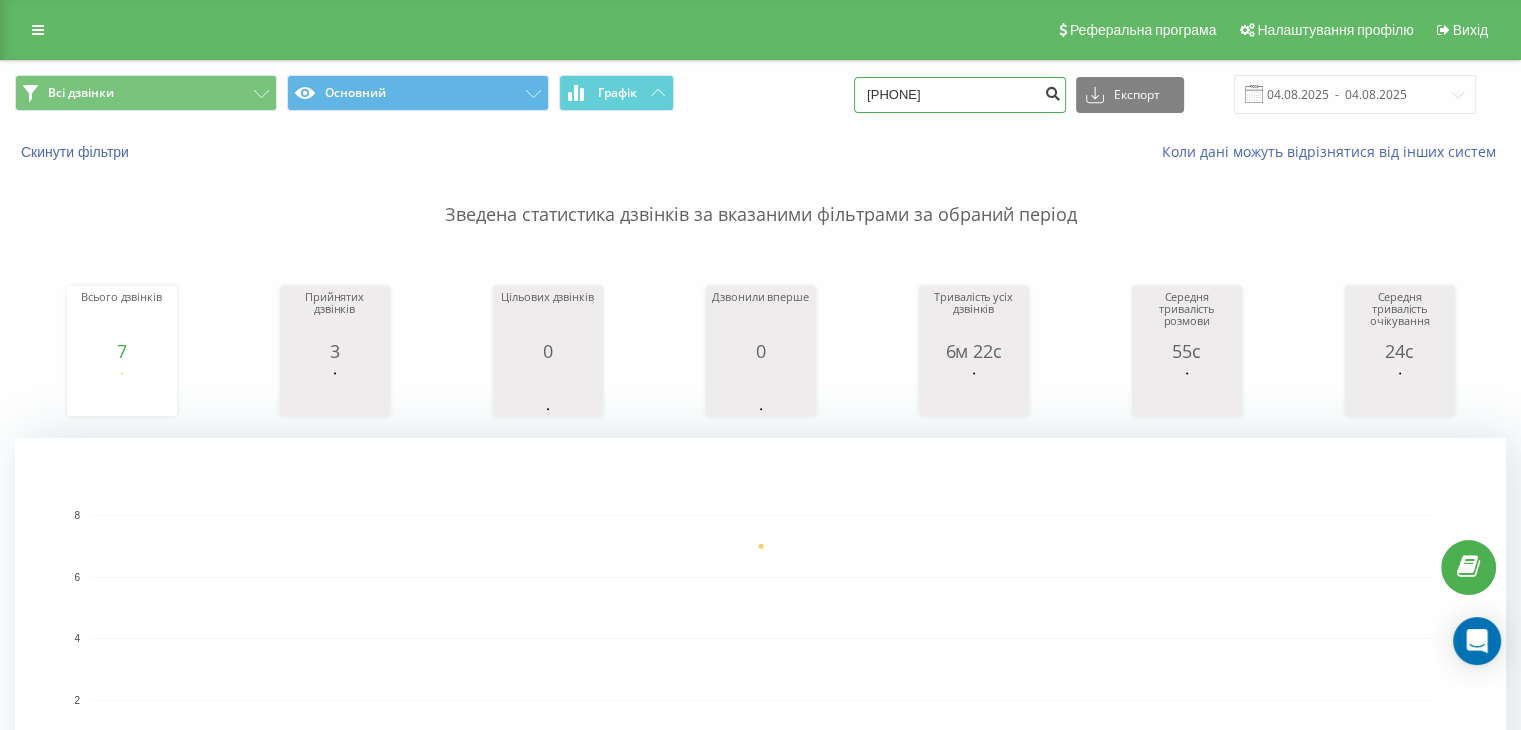 type on "[PHONE]" 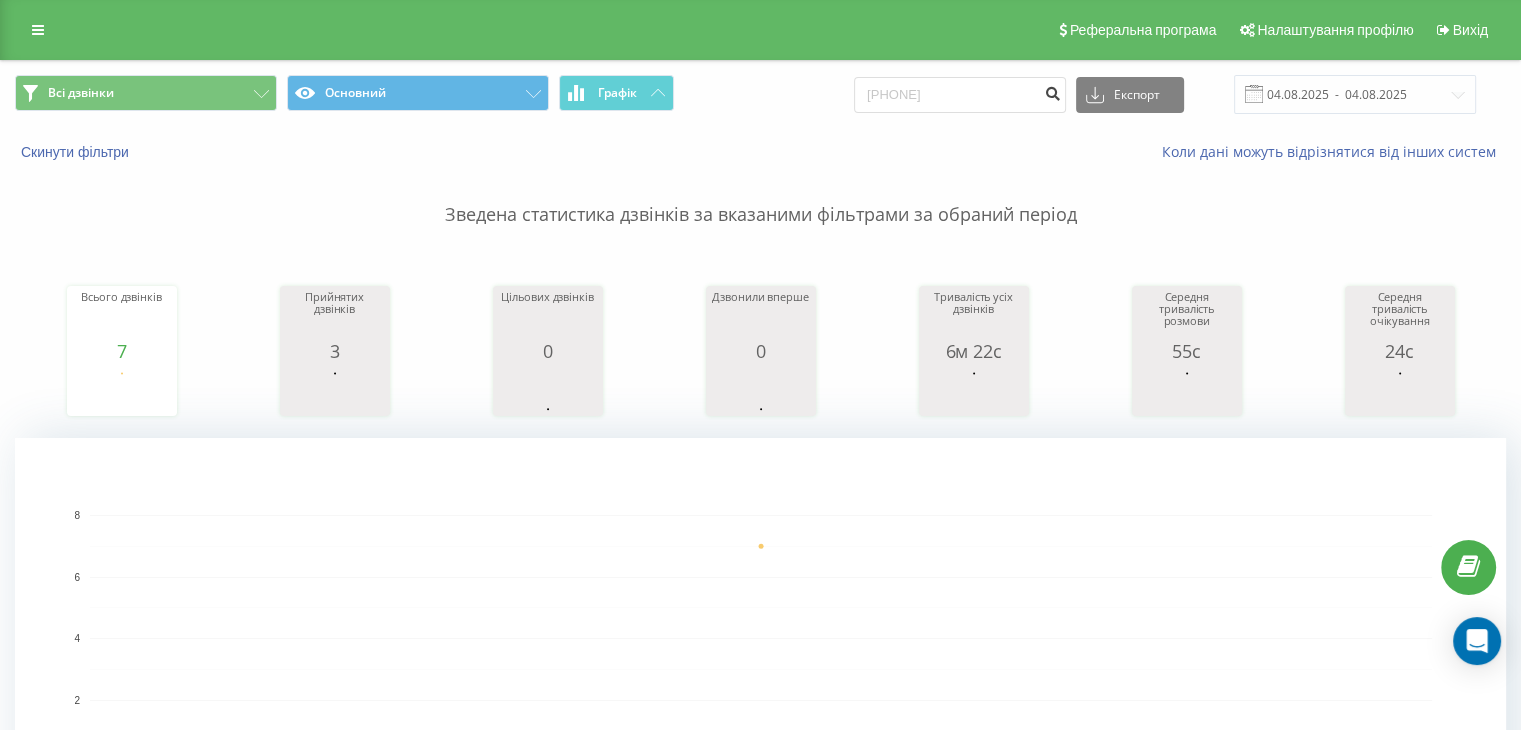 click at bounding box center (1052, 91) 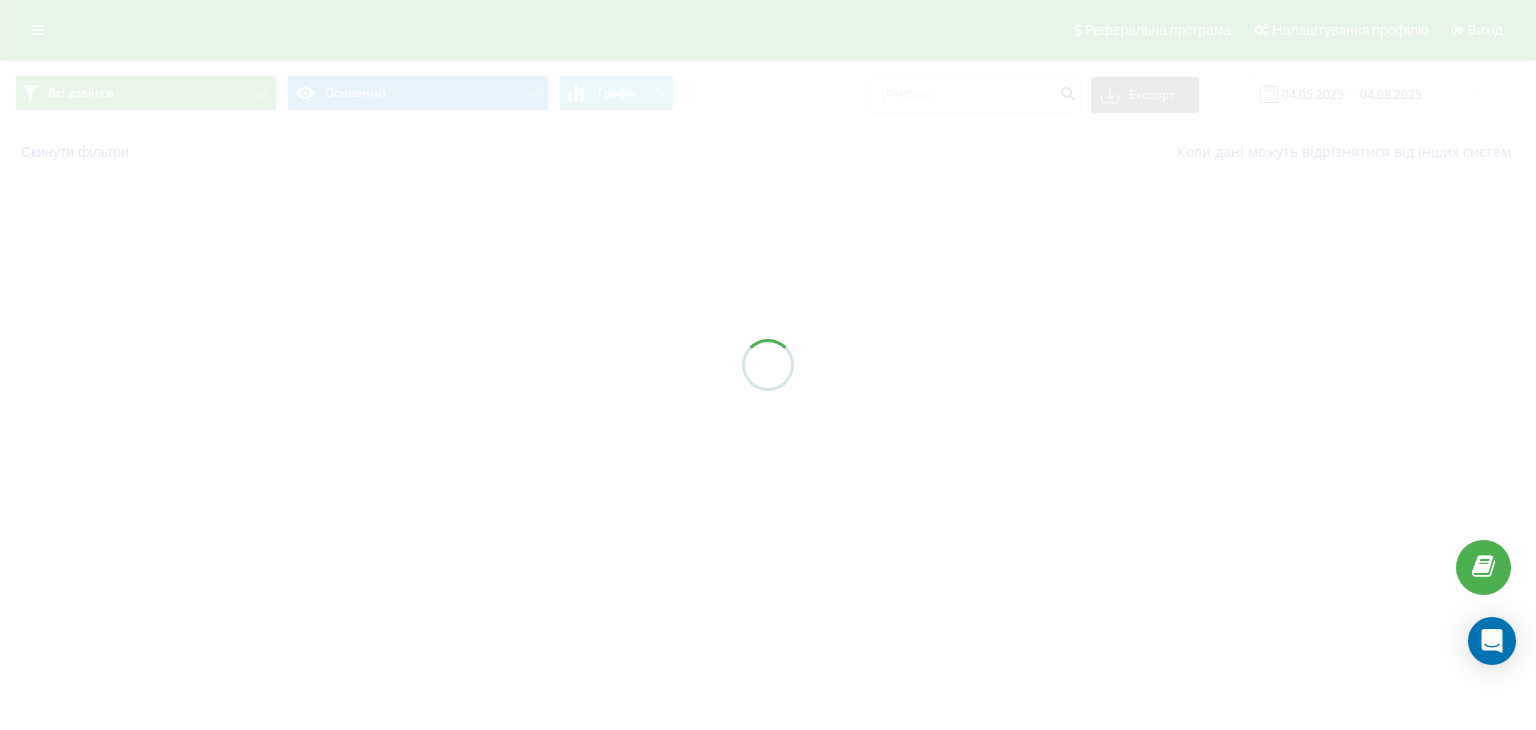 scroll, scrollTop: 0, scrollLeft: 0, axis: both 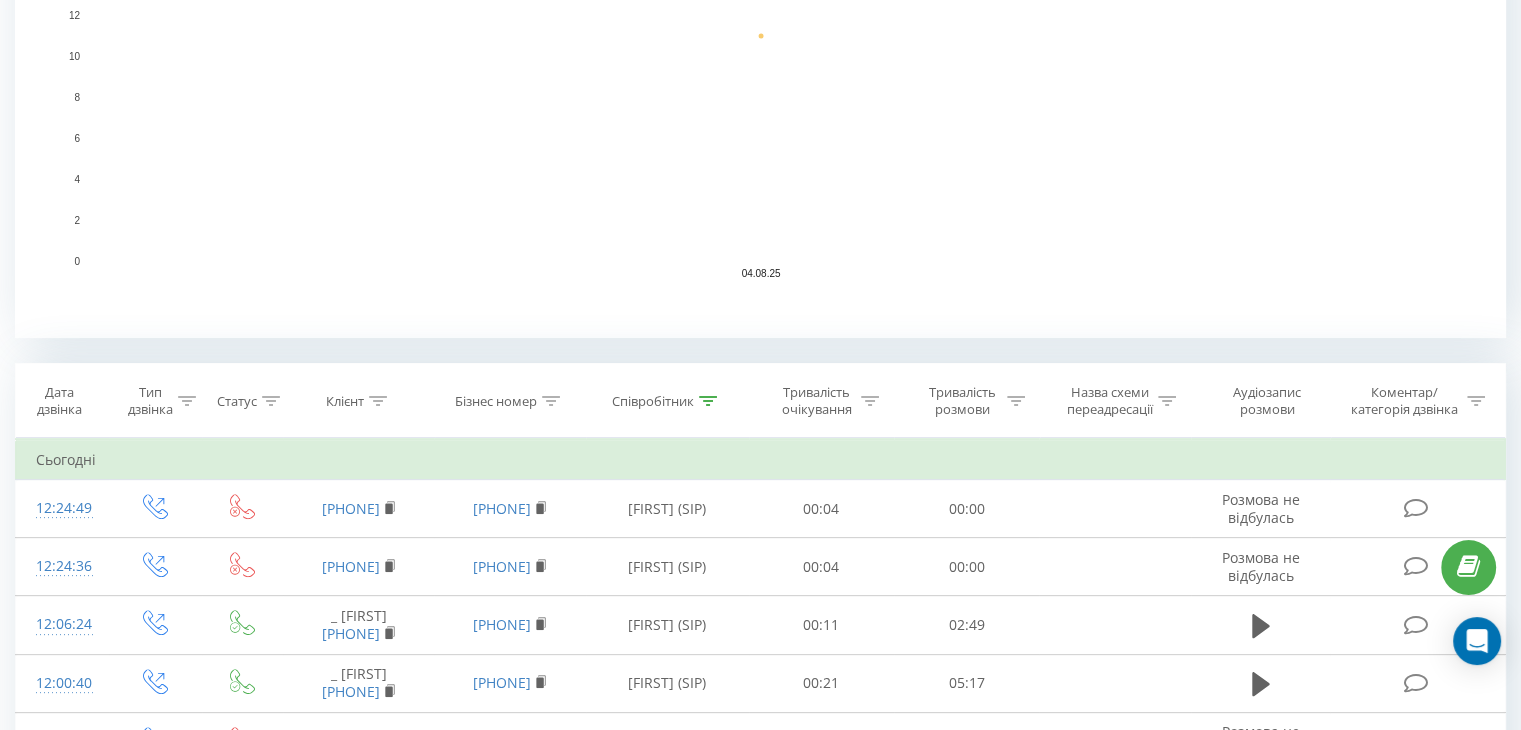 click 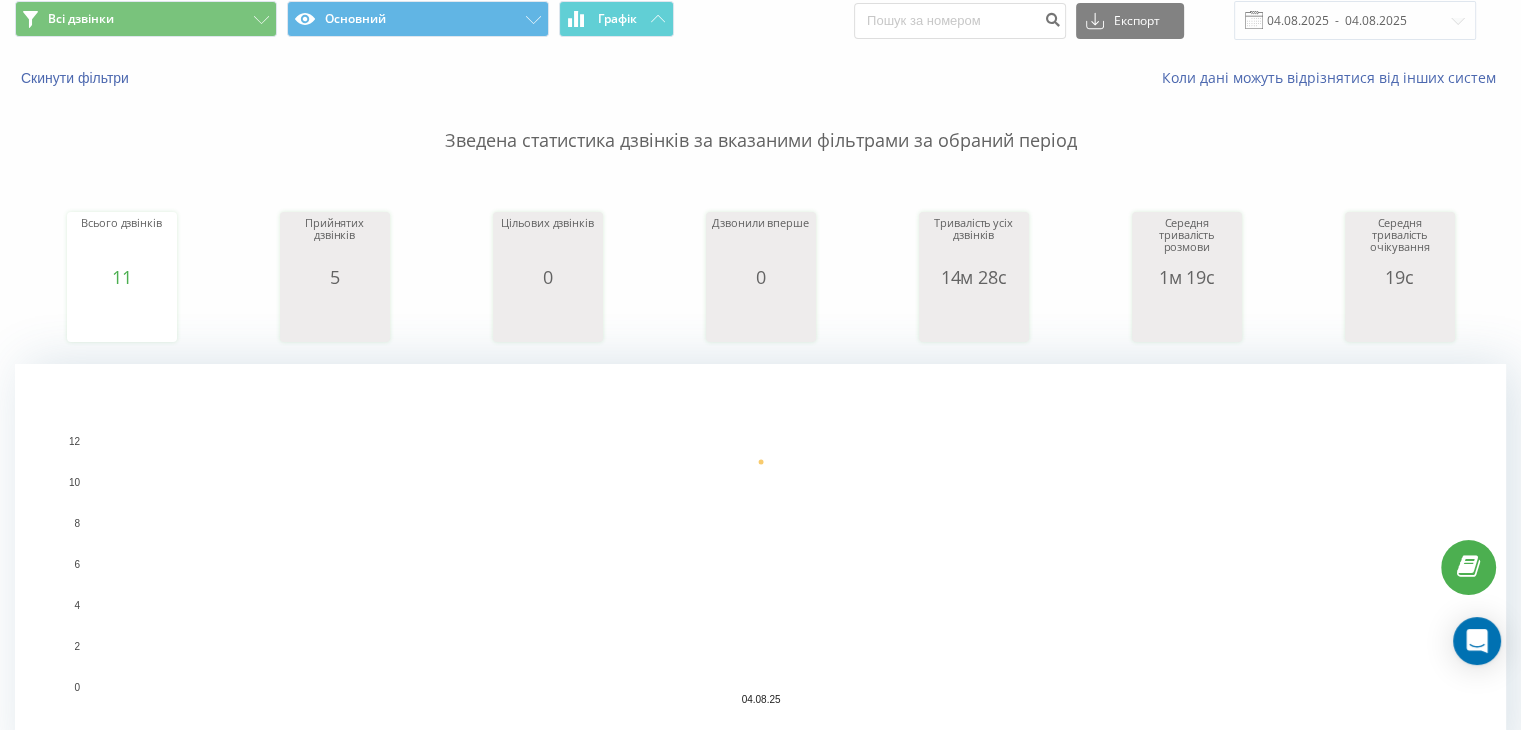 scroll, scrollTop: 0, scrollLeft: 0, axis: both 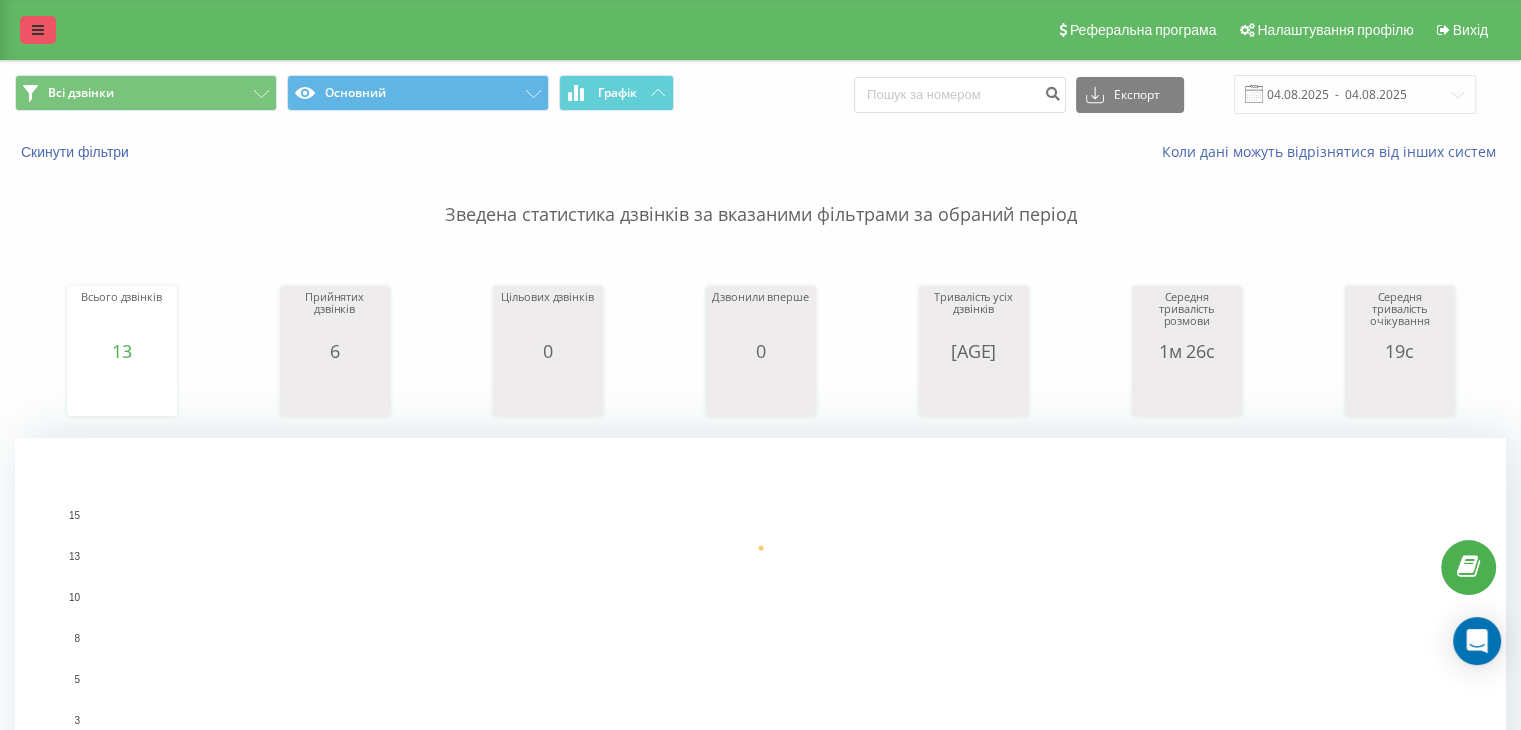 click at bounding box center [38, 30] 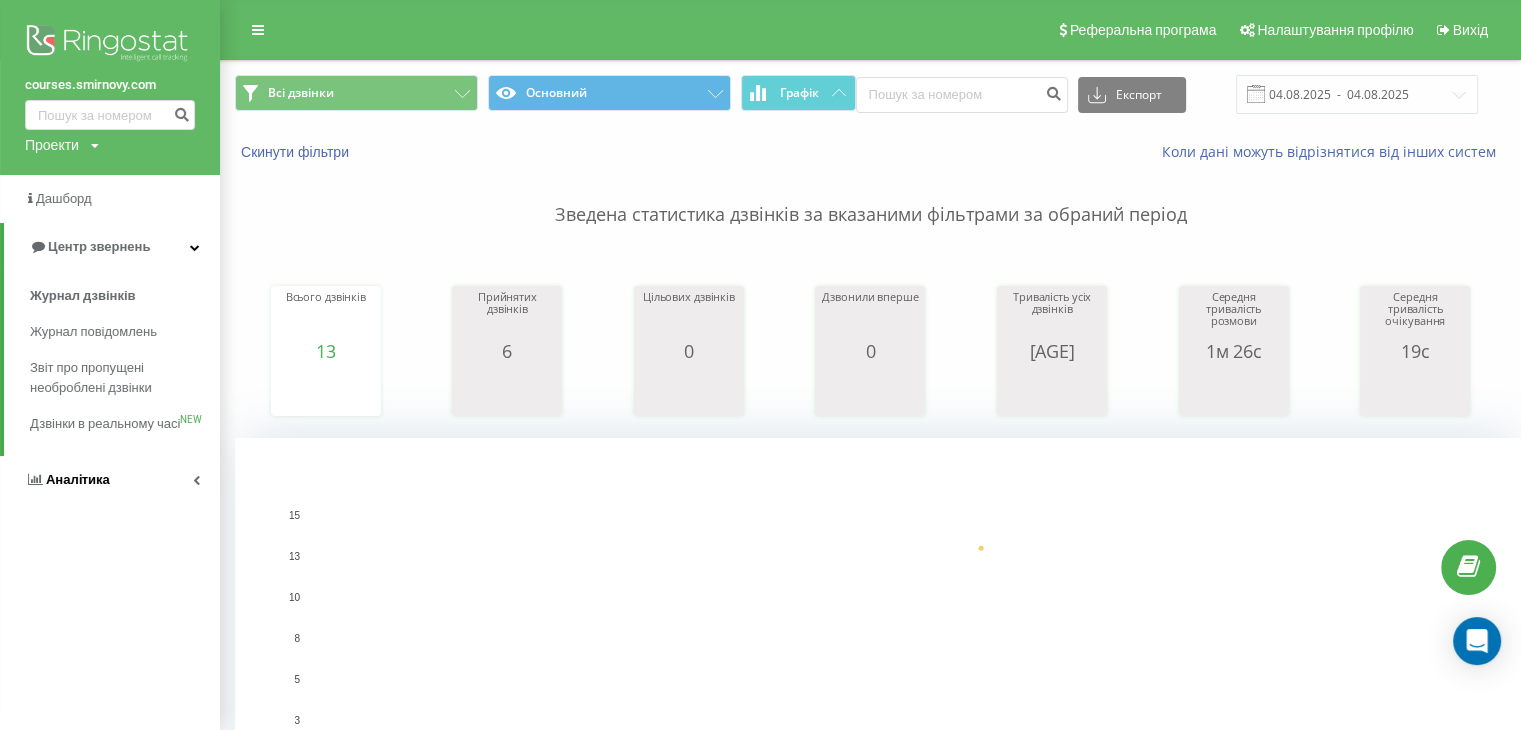 click on "Аналiтика" at bounding box center (110, 480) 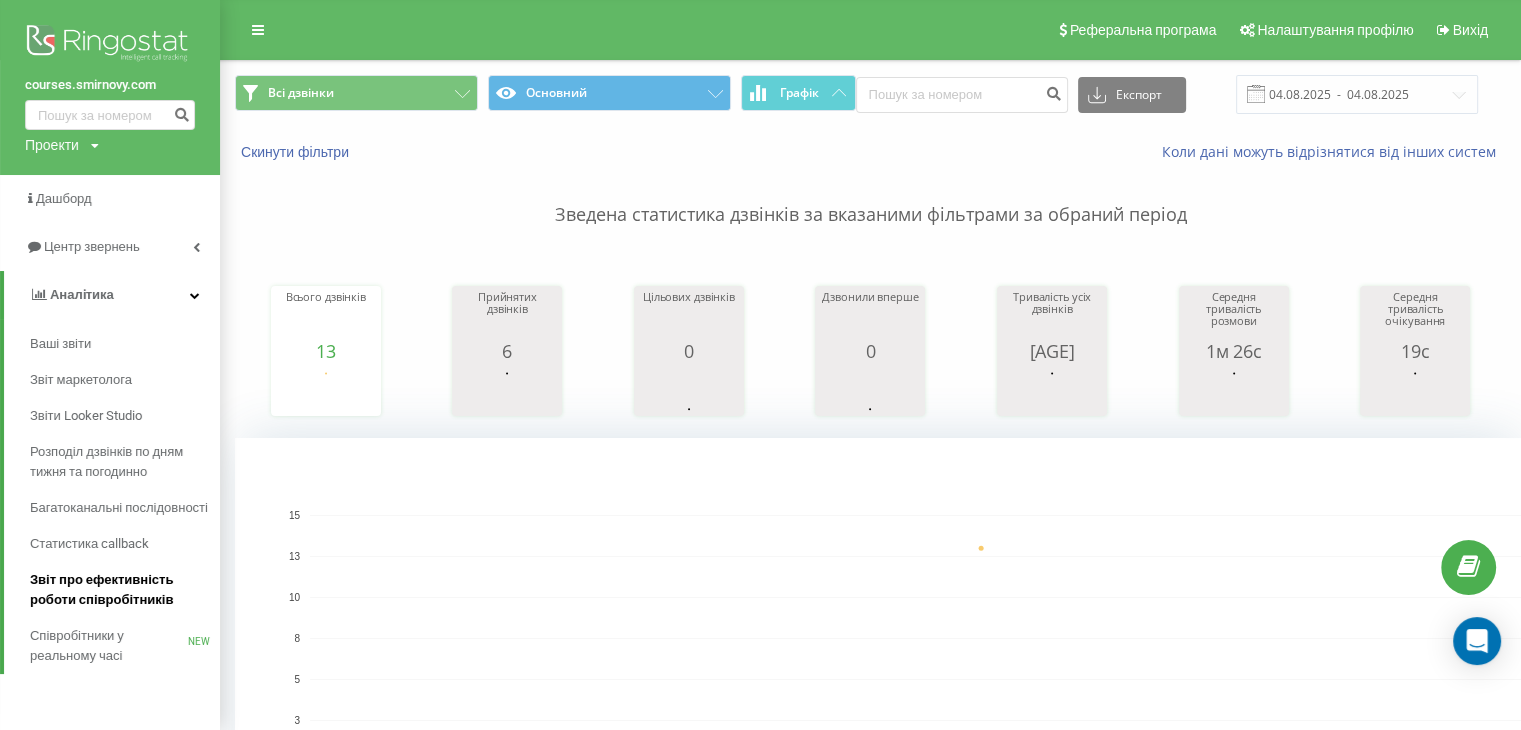 click on "Звіт про ефективність роботи співробітників" at bounding box center (120, 590) 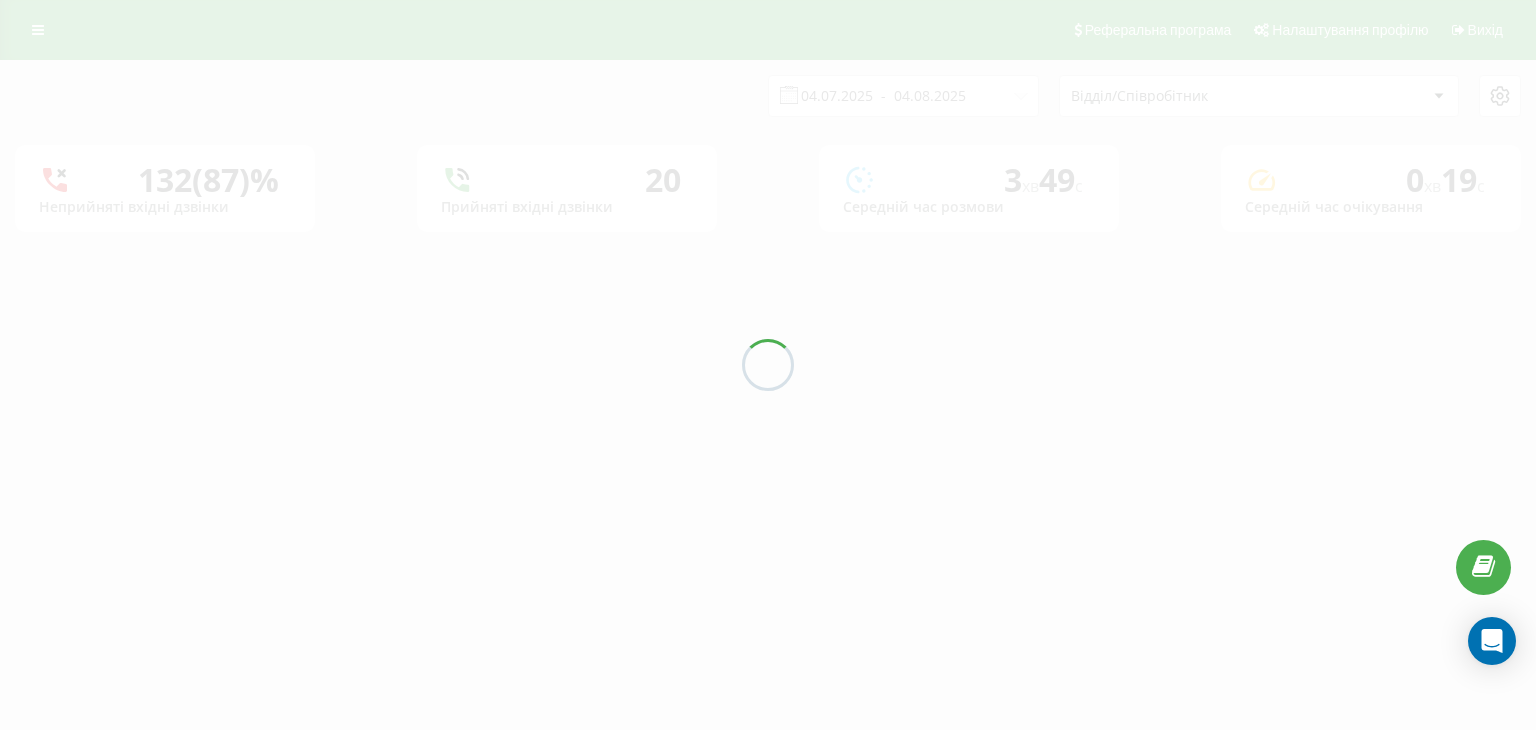 scroll, scrollTop: 0, scrollLeft: 0, axis: both 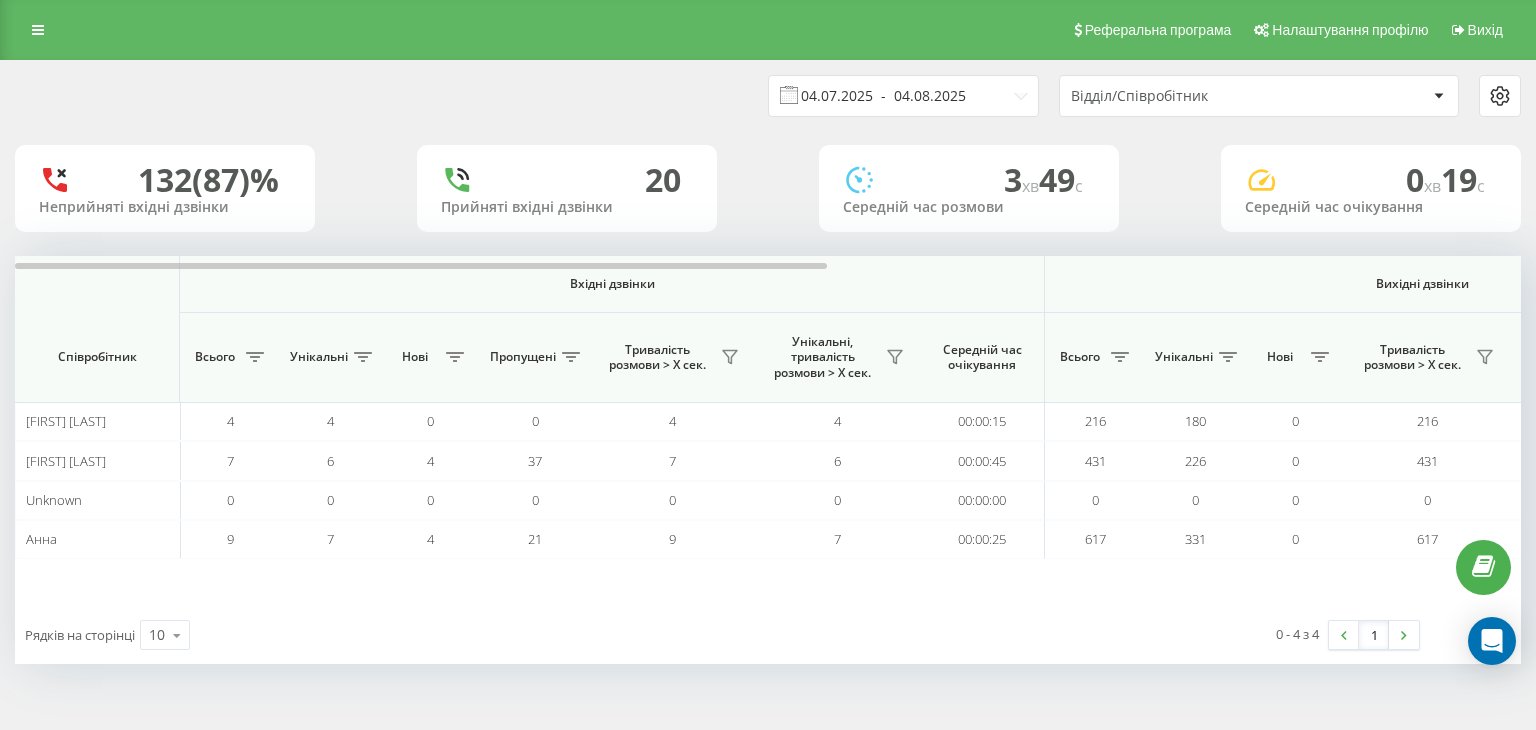 click on "04.07.2025  -  04.08.2025" at bounding box center (903, 96) 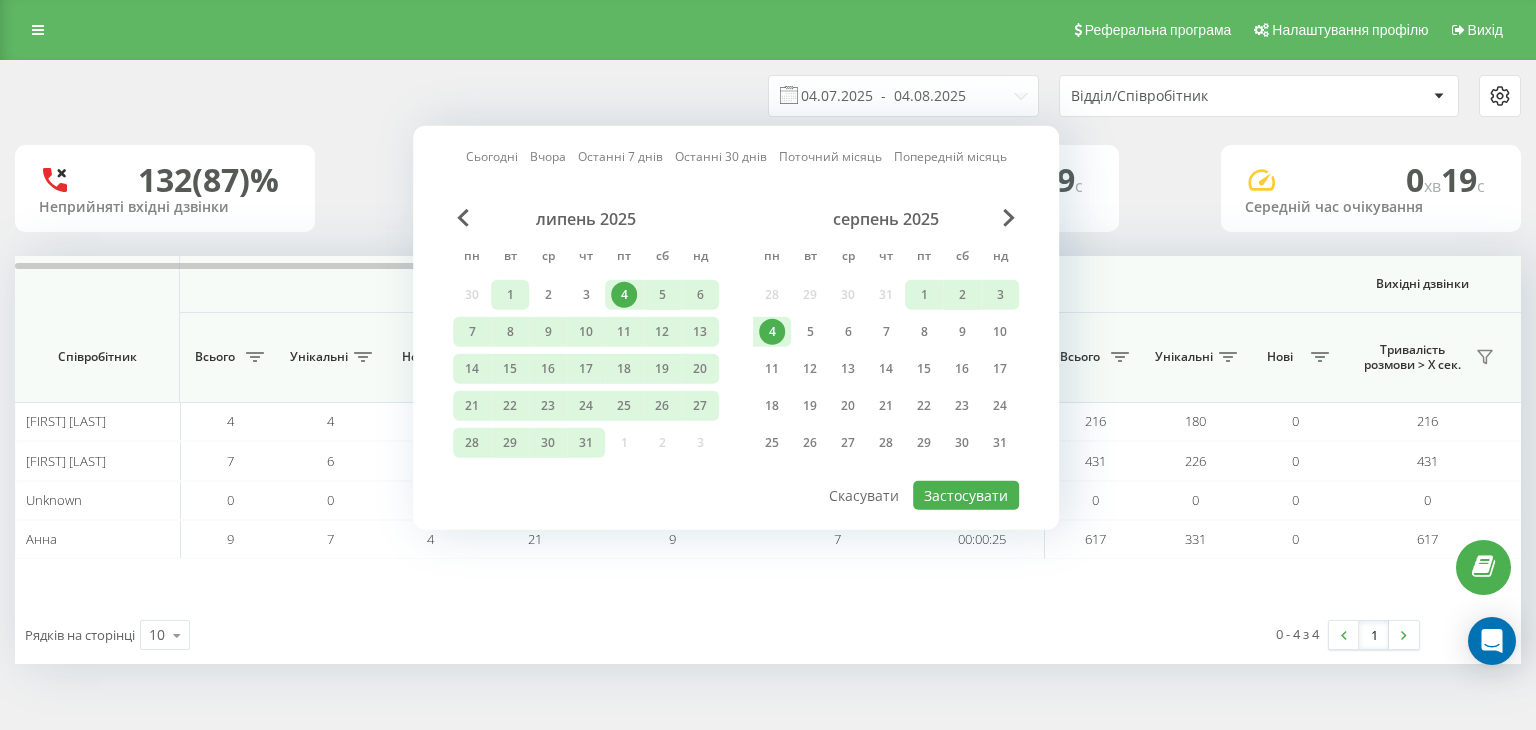 click on "1" at bounding box center (510, 295) 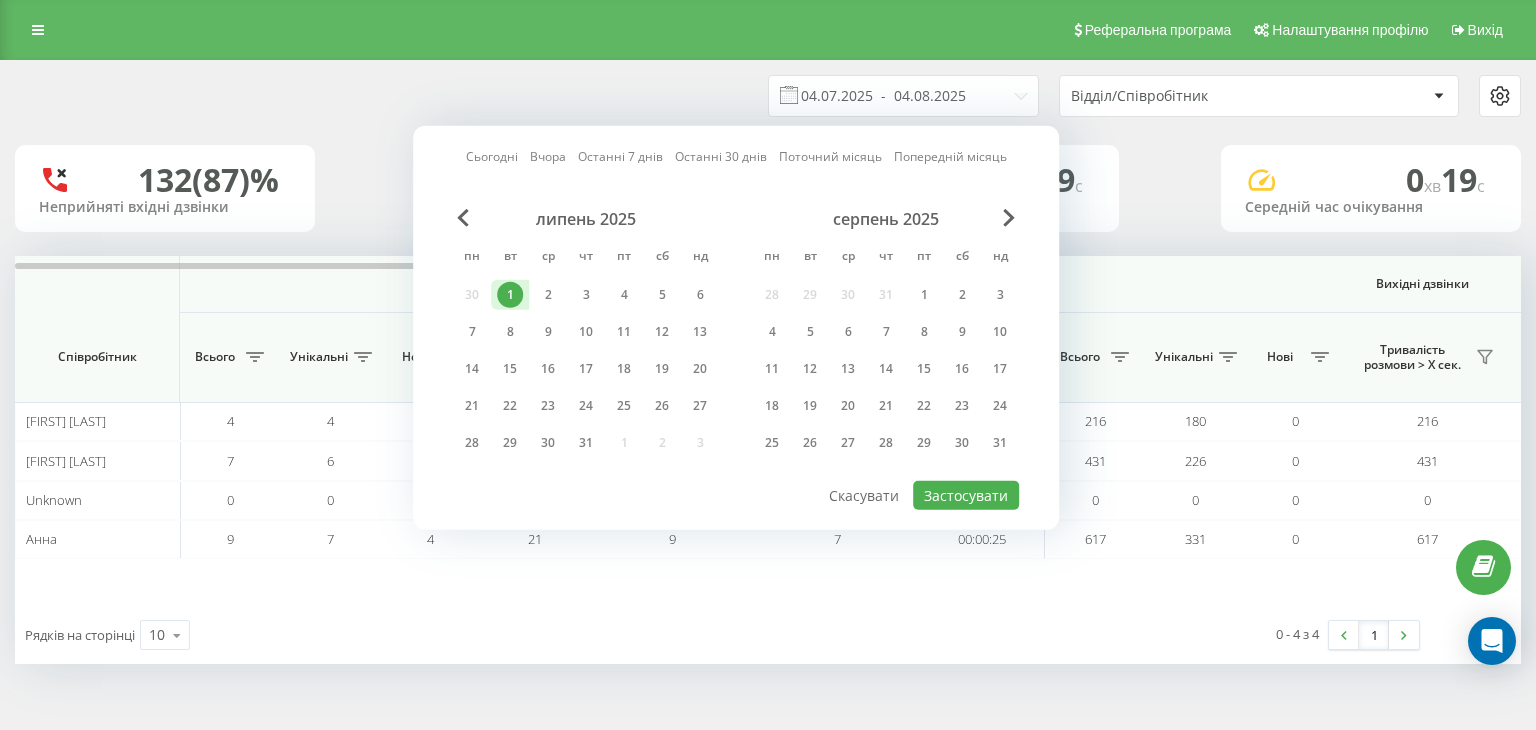 drag, startPoint x: 587, startPoint y: 440, endPoint x: 611, endPoint y: 443, distance: 24.186773 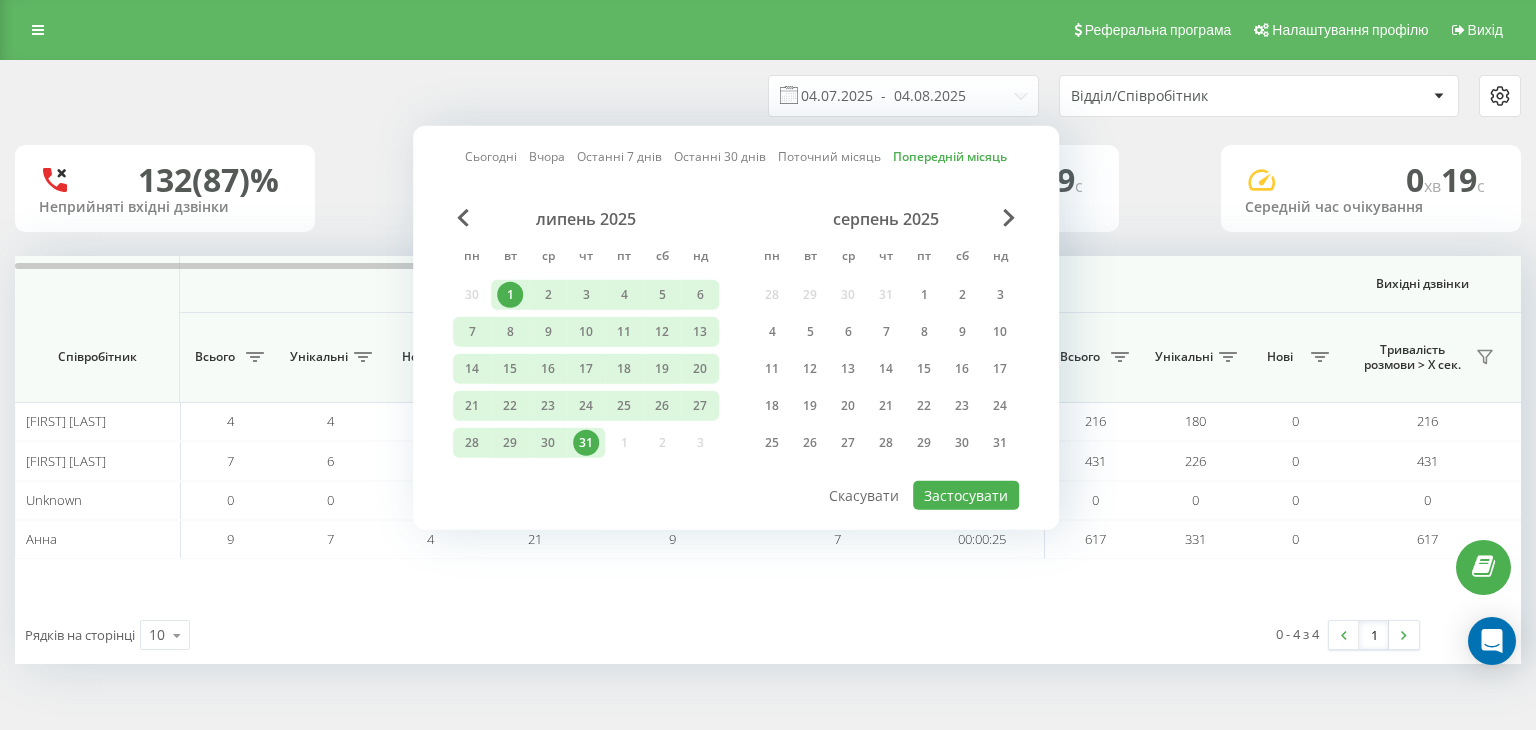 click on "Сьогодні Вчора Останні 7 днів Останні 30 днів Поточний місяць Попередній місяць липень 2025 пн вт ср чт пт сб нд 30 1 2 3 4 5 6 7 8 9 10 11 12 13 14 15 16 17 18 19 20 21 22 23 24 25 26 27 28 29 30 31 1 2 3 серпень 2025 пн вт ср чт пт сб нд 28 29 30 31 1 2 3 4 5 6 7 8 9 10 11 12 13 14 15 16 17 18 19 20 21 22 23 24 25 26 27 28 29 30 31 Застосувати Скасувати" at bounding box center (736, 328) 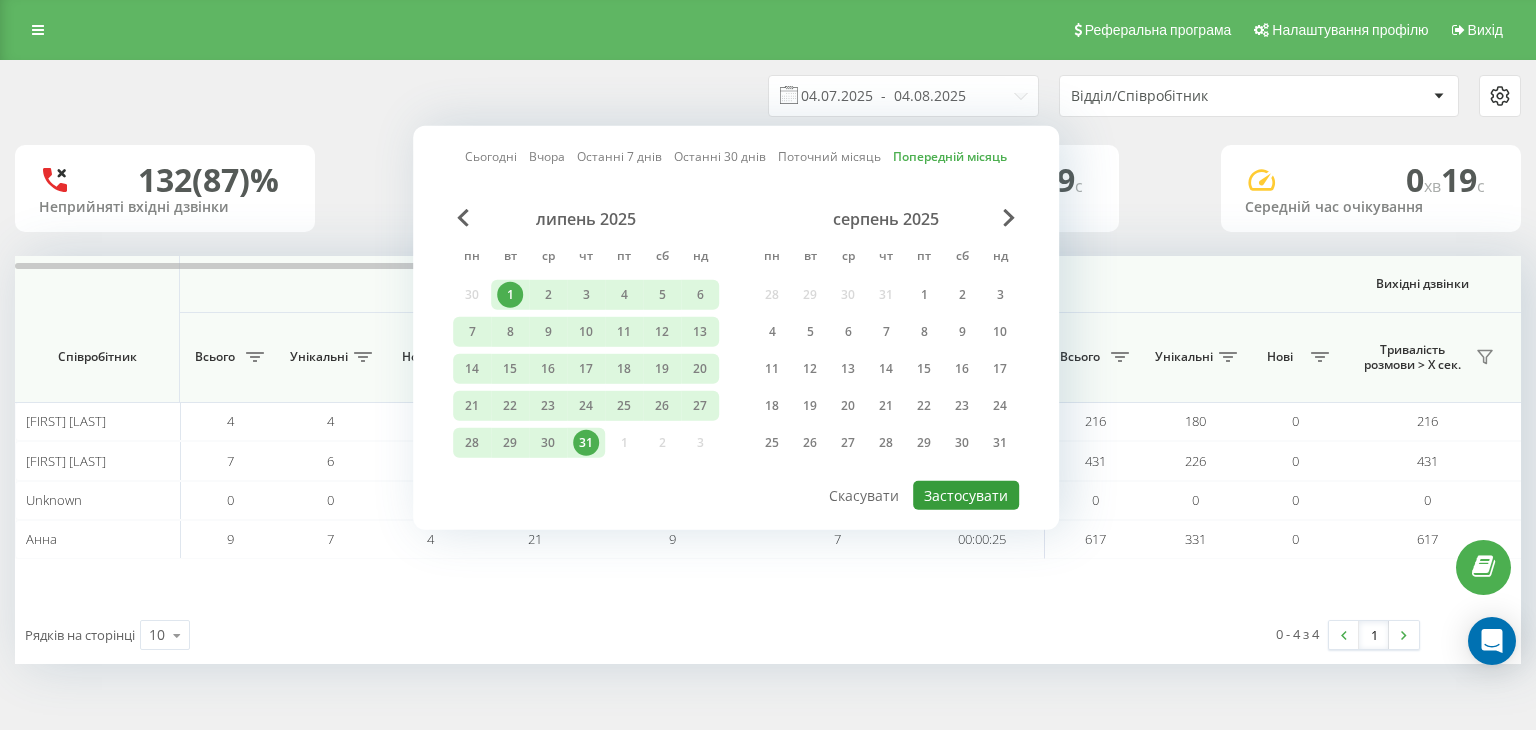 click on "Застосувати" at bounding box center (966, 495) 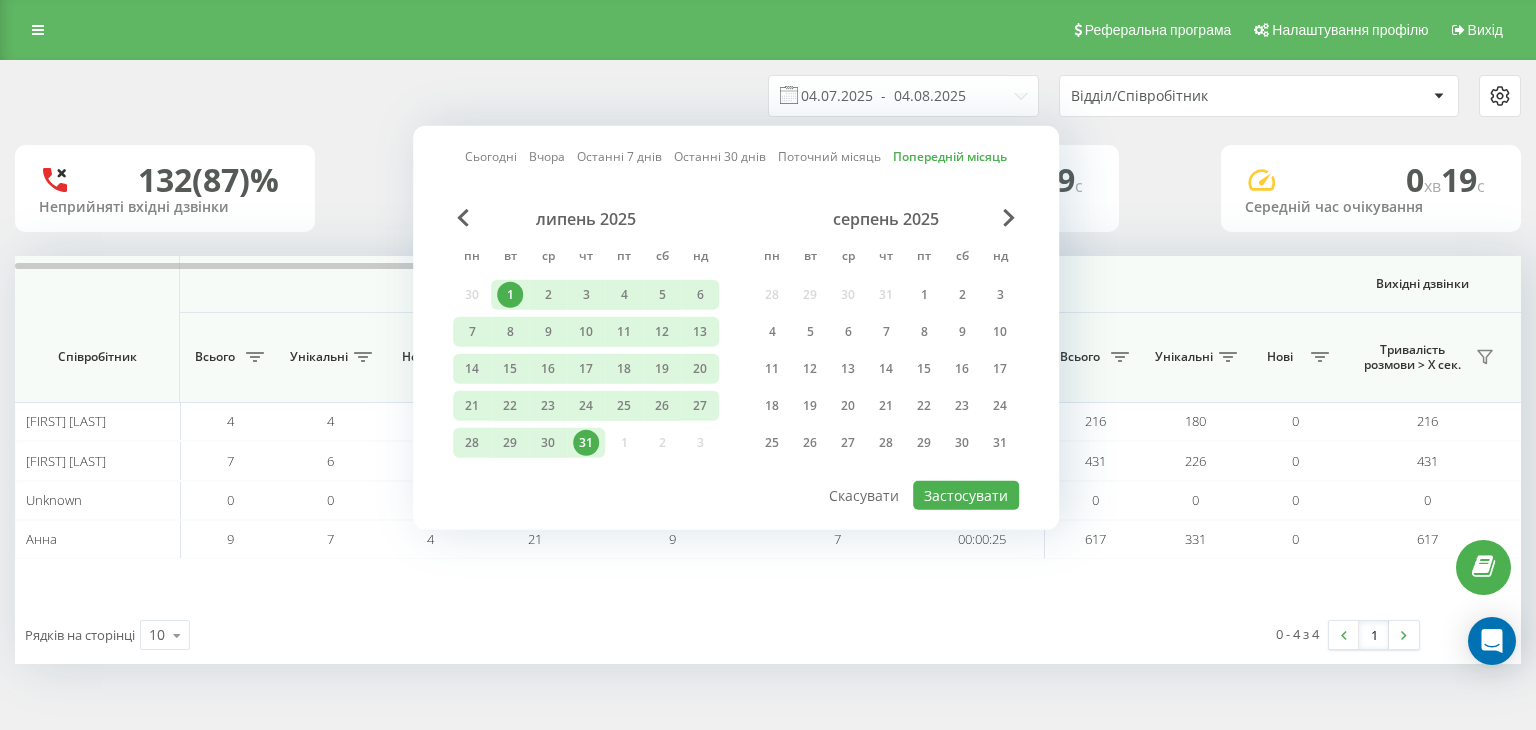 type on "01.07.2025  -  31.07.2025" 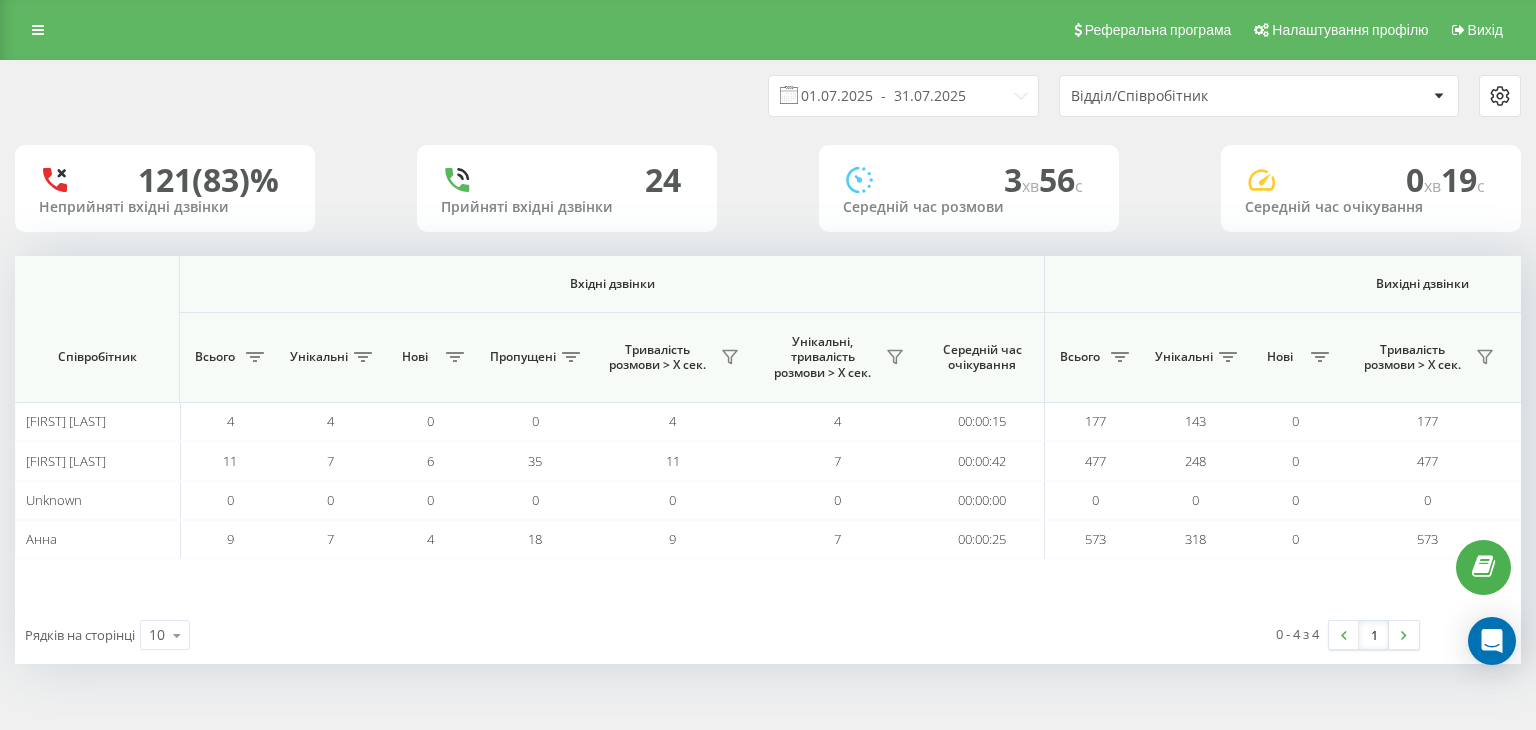 scroll, scrollTop: 0, scrollLeft: 1284, axis: horizontal 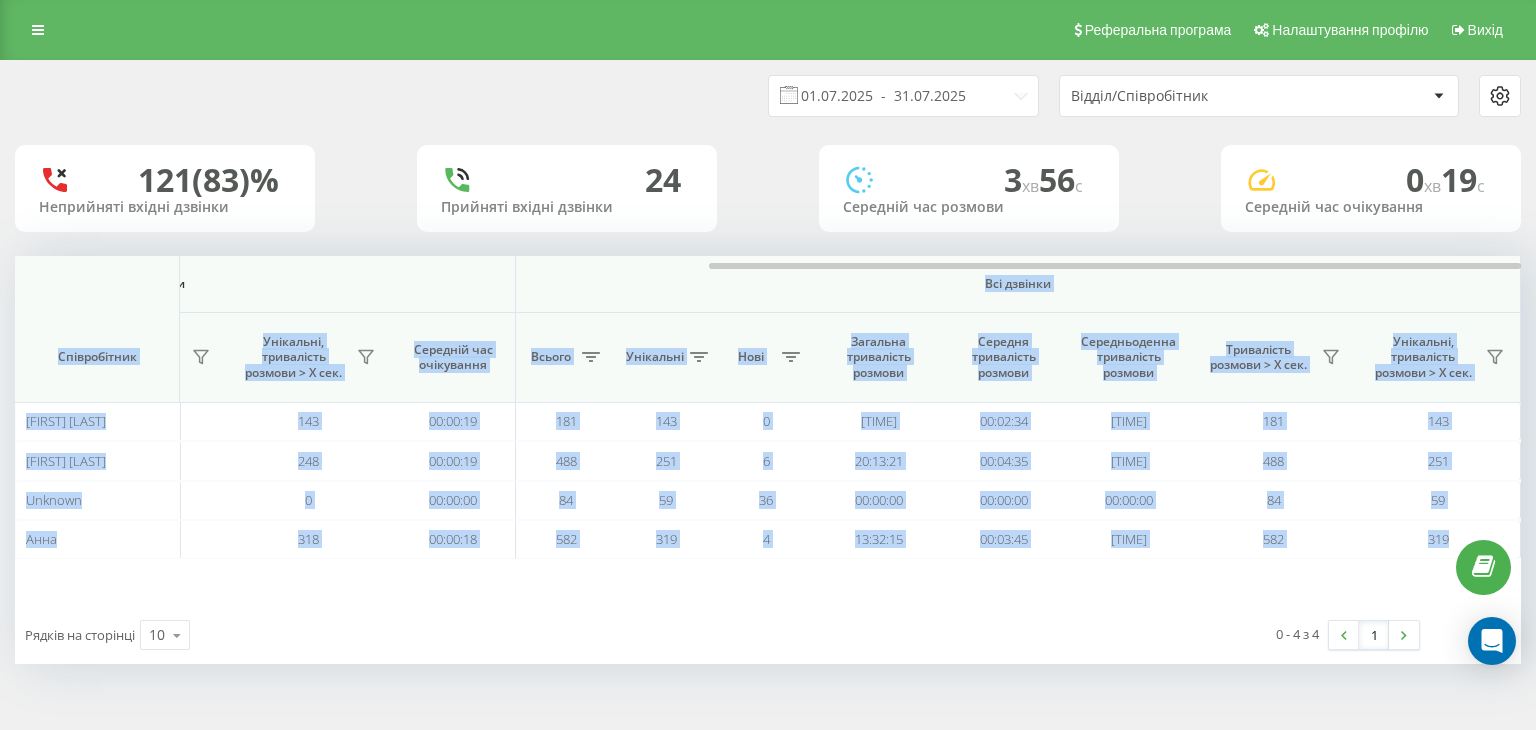 drag, startPoint x: 438, startPoint y: 269, endPoint x: 692, endPoint y: 326, distance: 260.3171 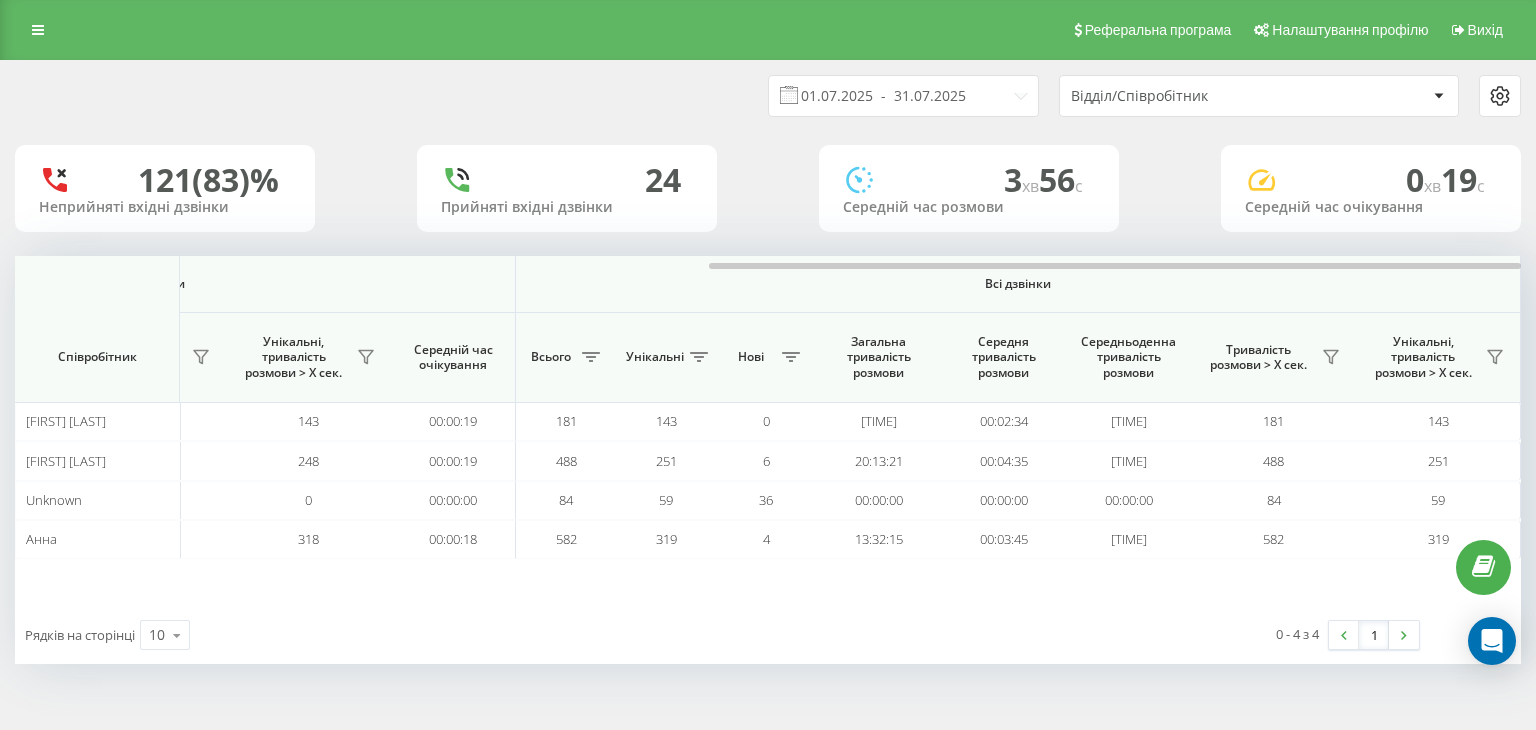 click on "Рядків на сторінці 10 10 25 50 100 0 - 4 з 4 1" at bounding box center [768, 635] 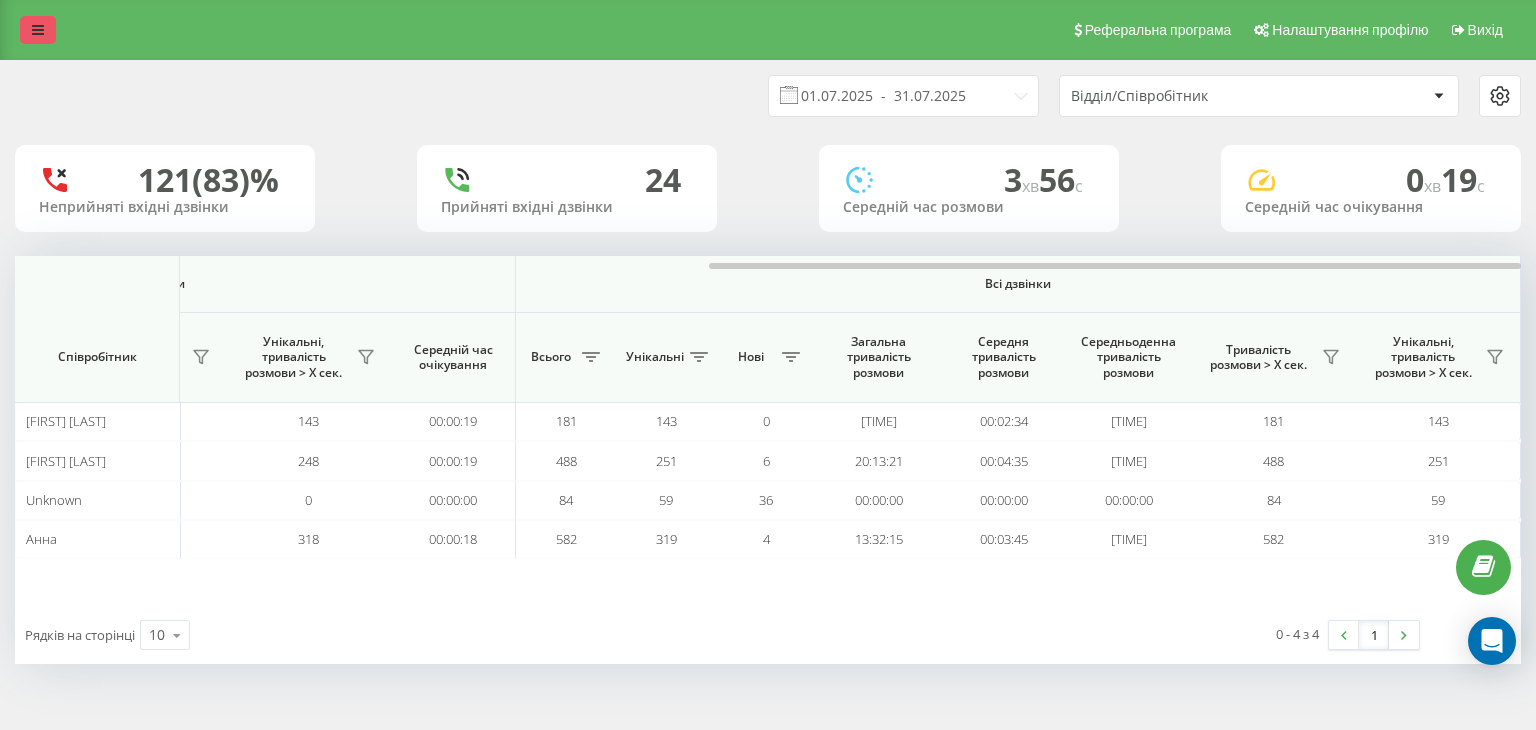 click at bounding box center (38, 30) 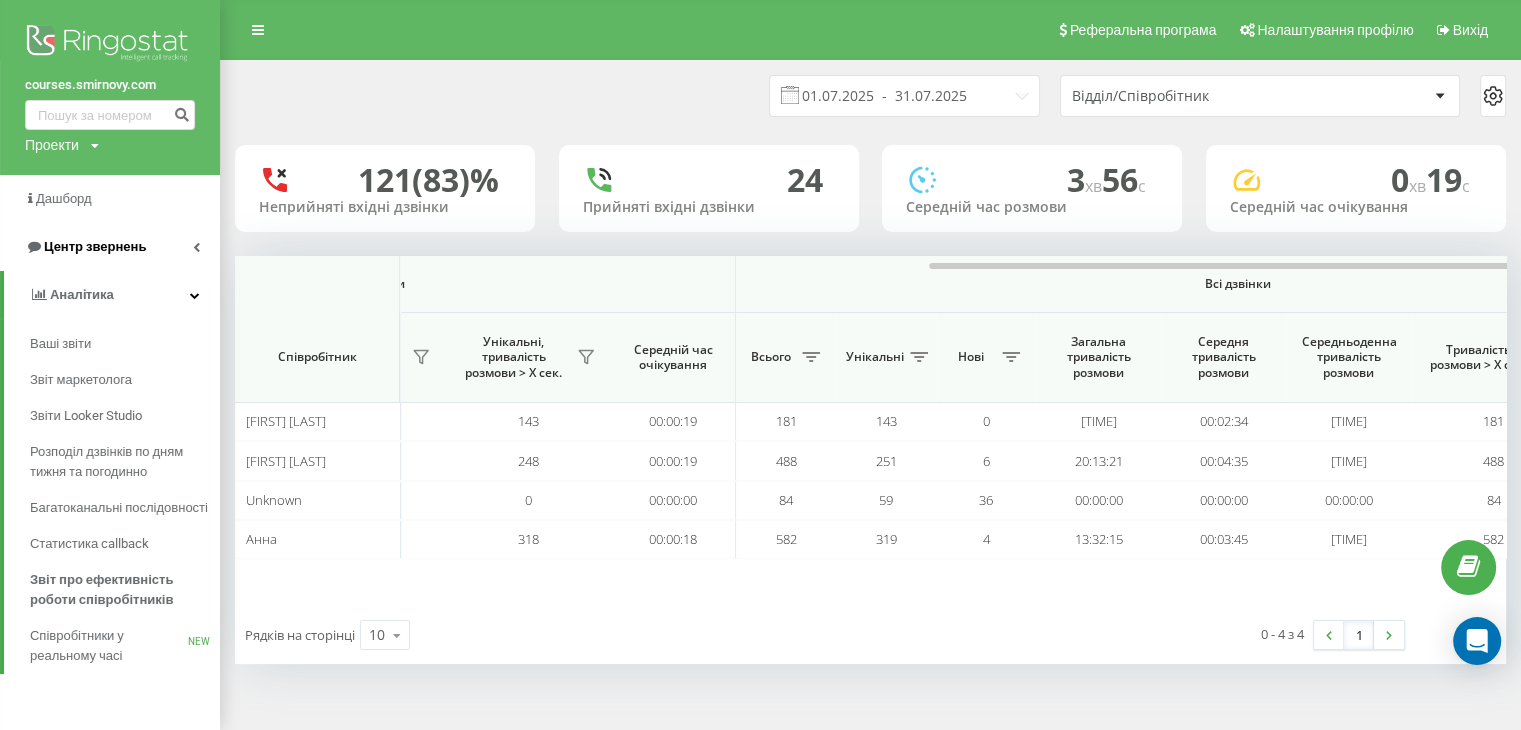 click on "Центр звернень" at bounding box center [85, 247] 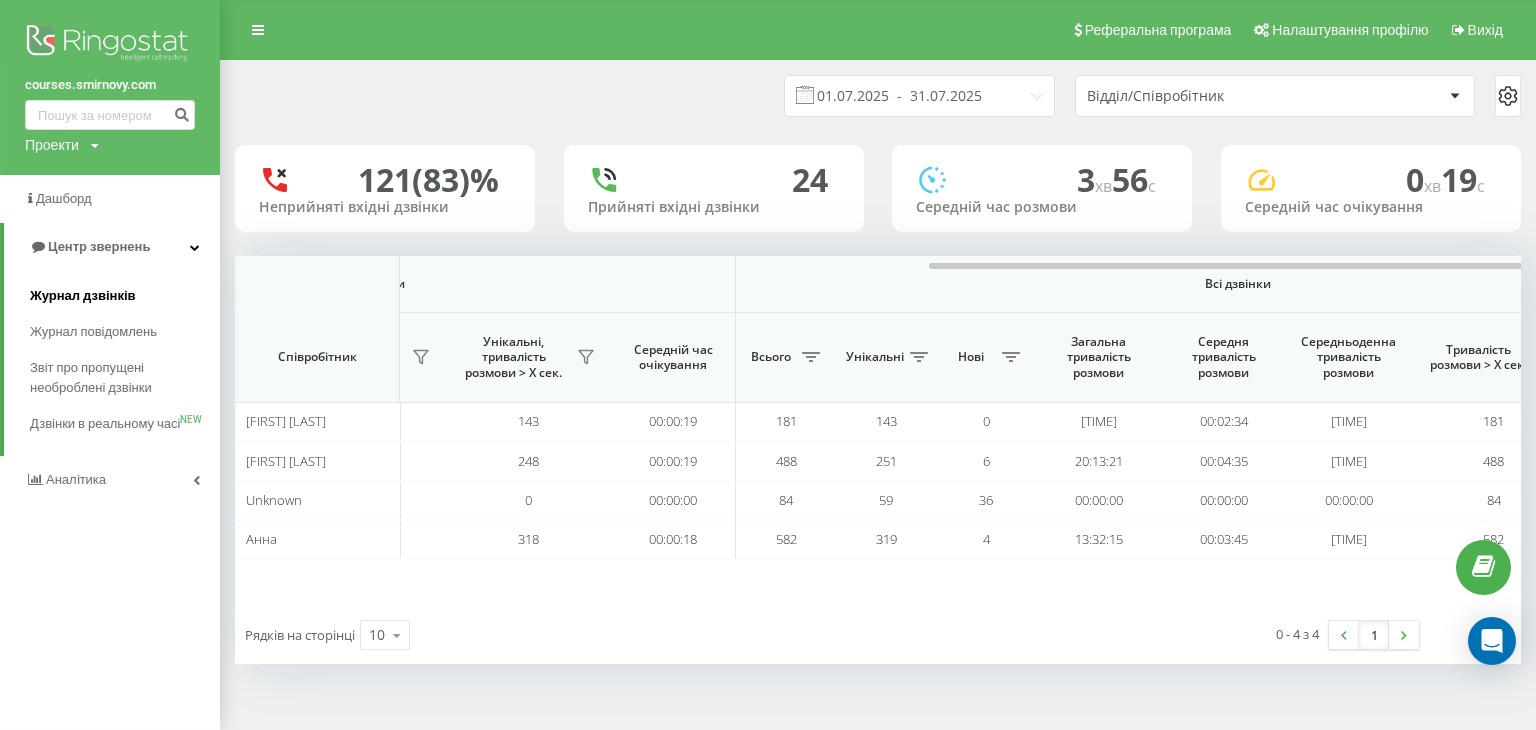 click on "Журнал дзвінків" at bounding box center [125, 296] 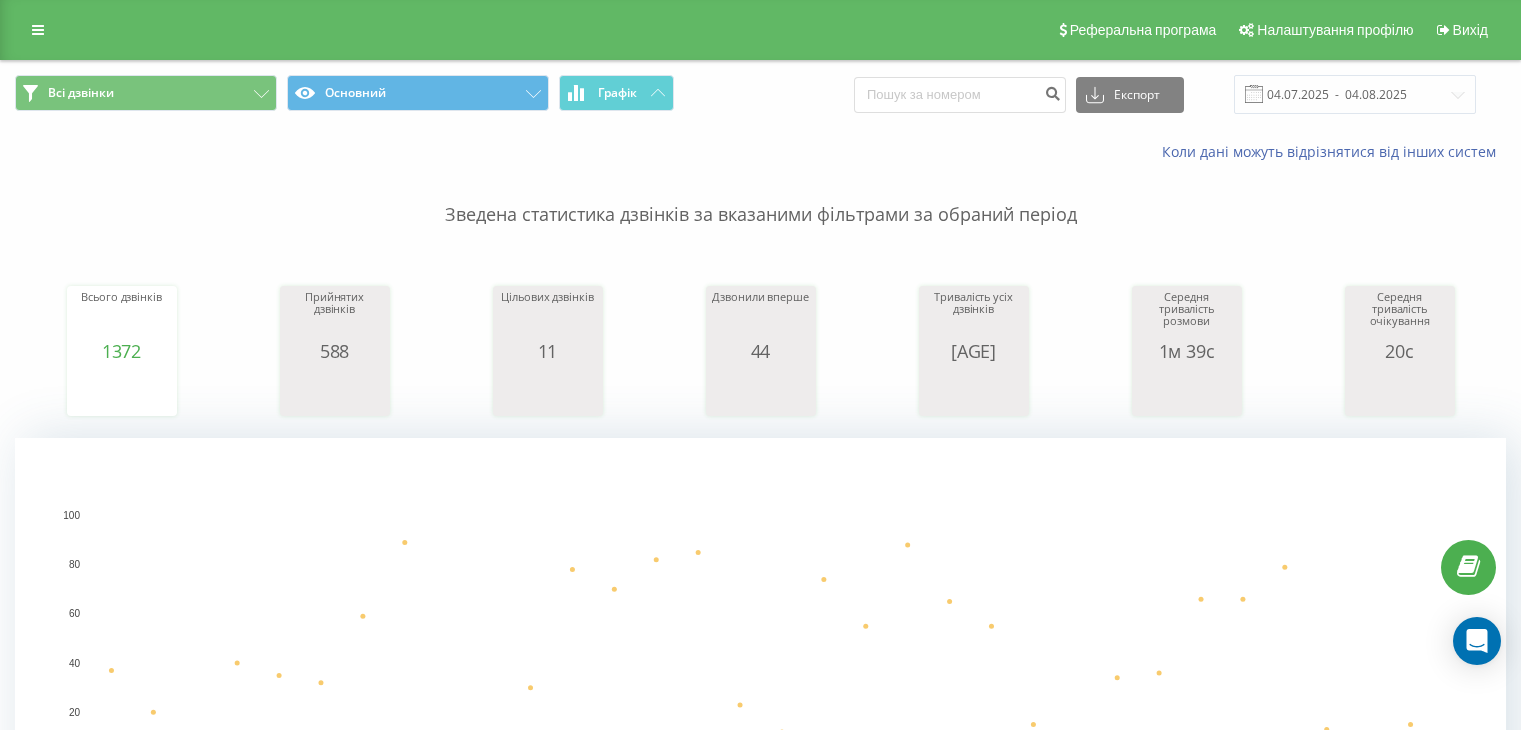 scroll, scrollTop: 0, scrollLeft: 0, axis: both 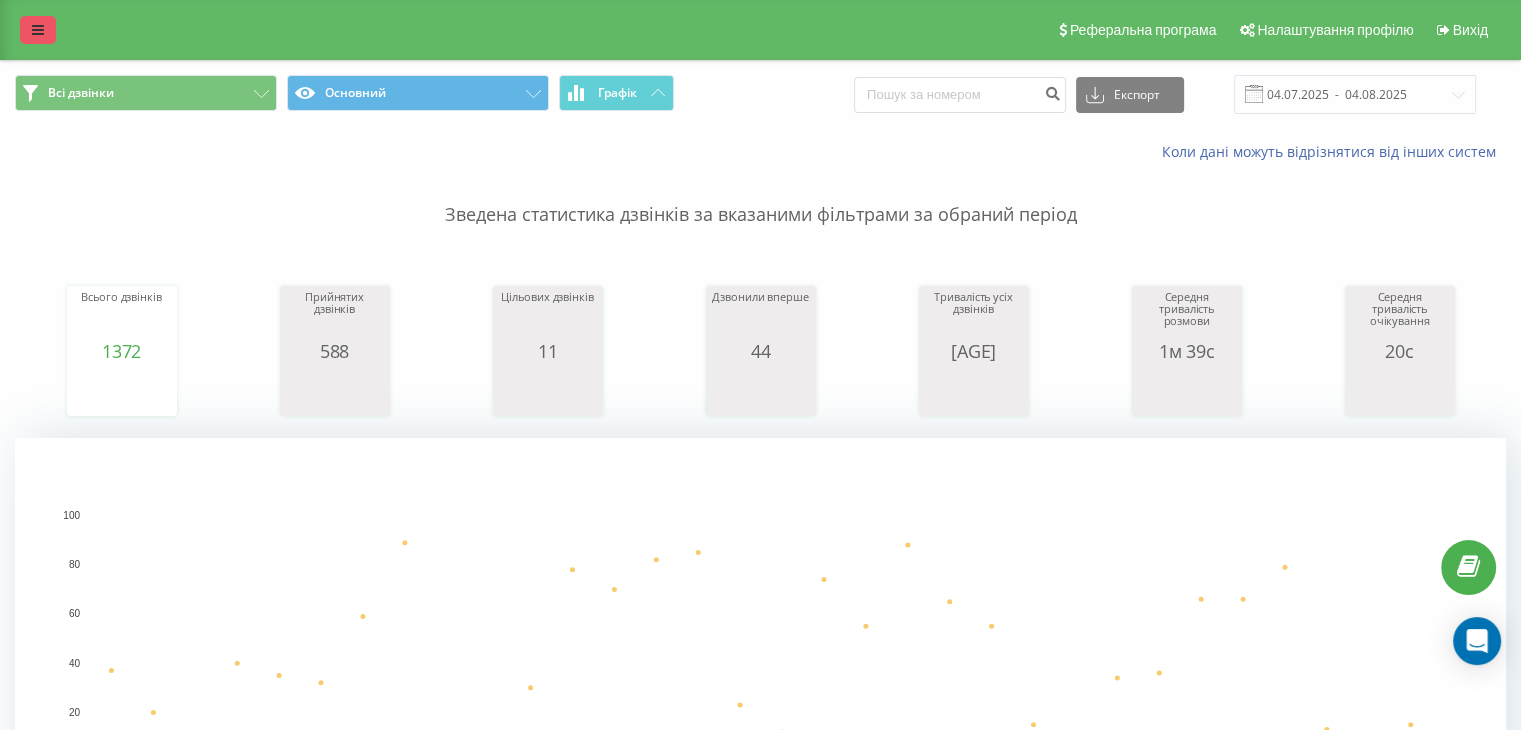 click at bounding box center (38, 30) 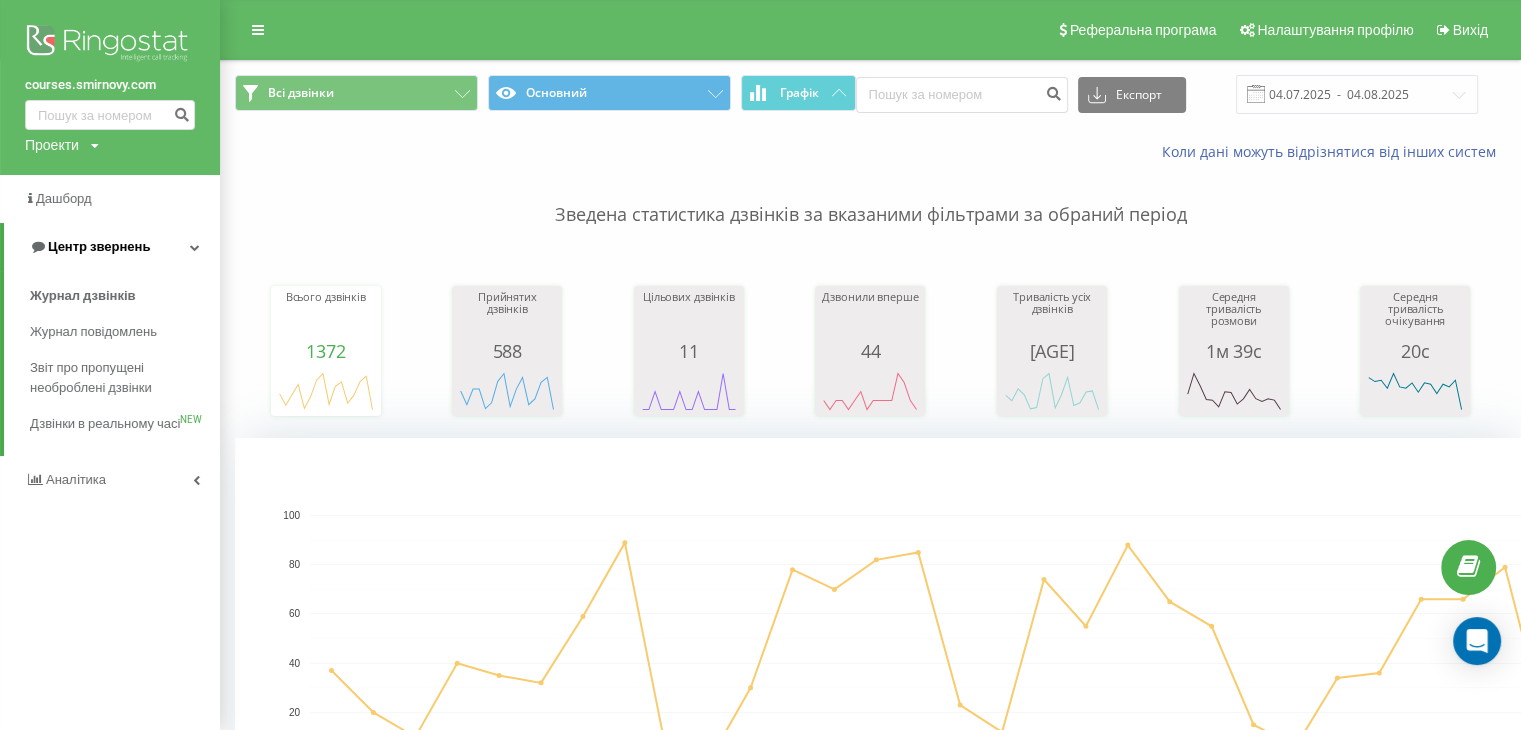 click on "Центр звернень" at bounding box center (99, 246) 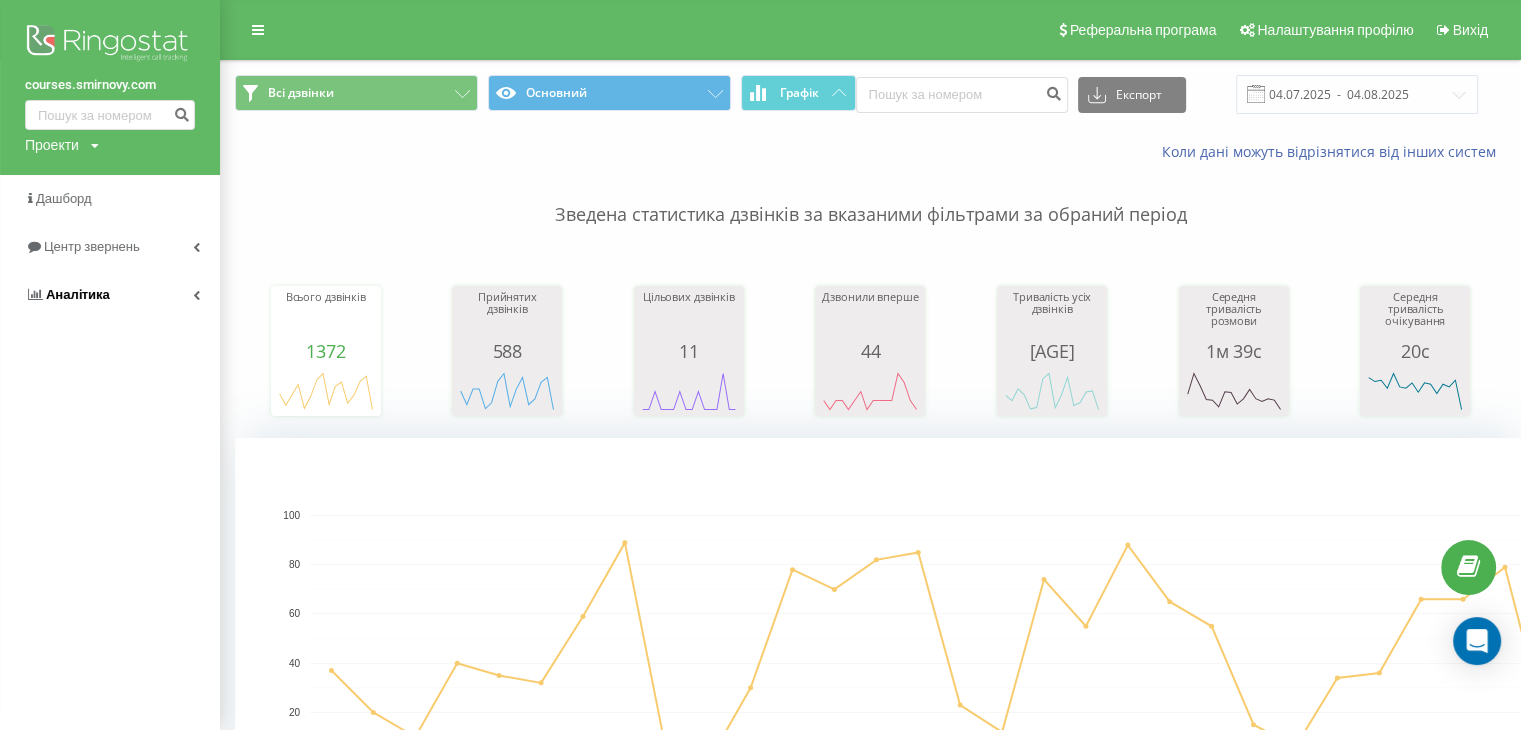 click on "Аналiтика" at bounding box center [110, 295] 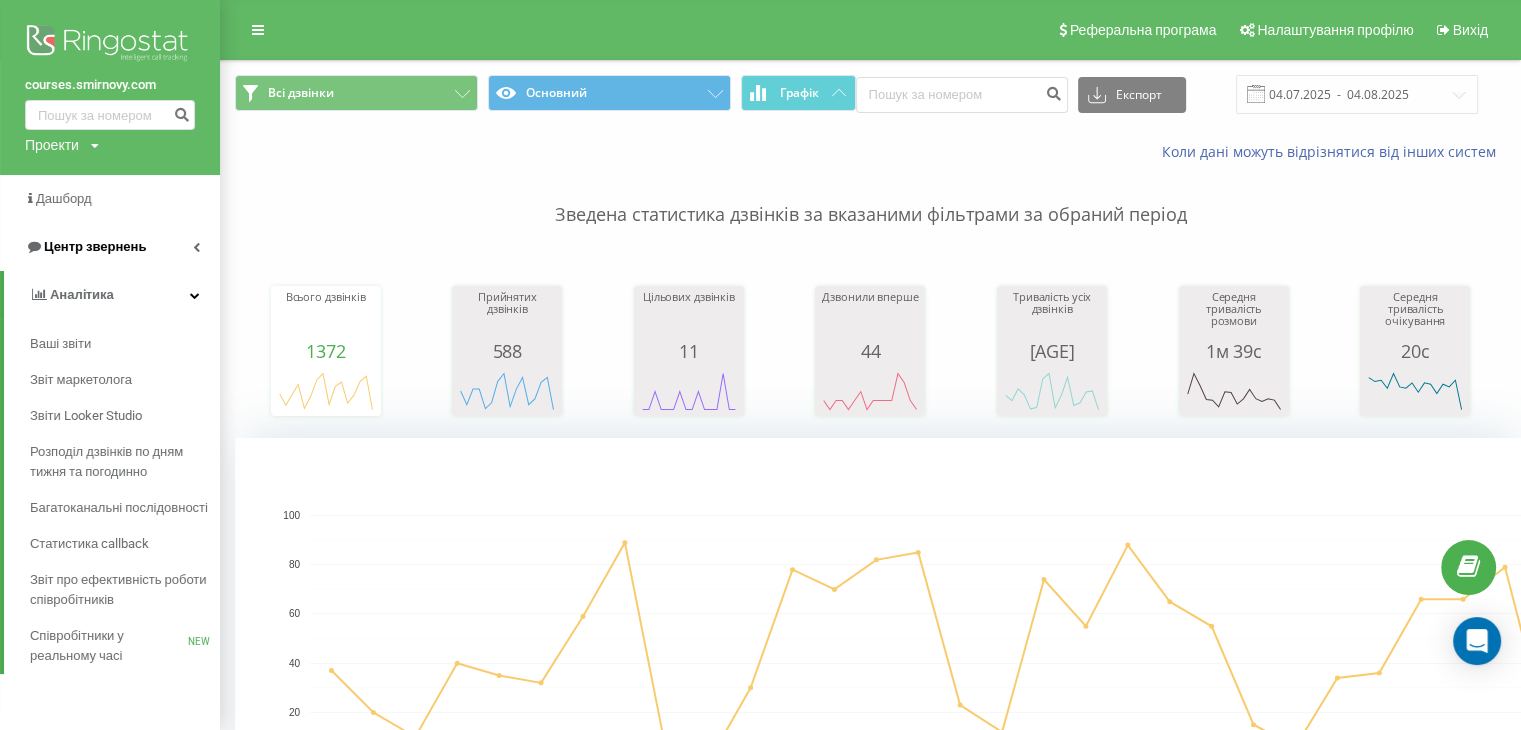 click on "Центр звернень" at bounding box center [85, 247] 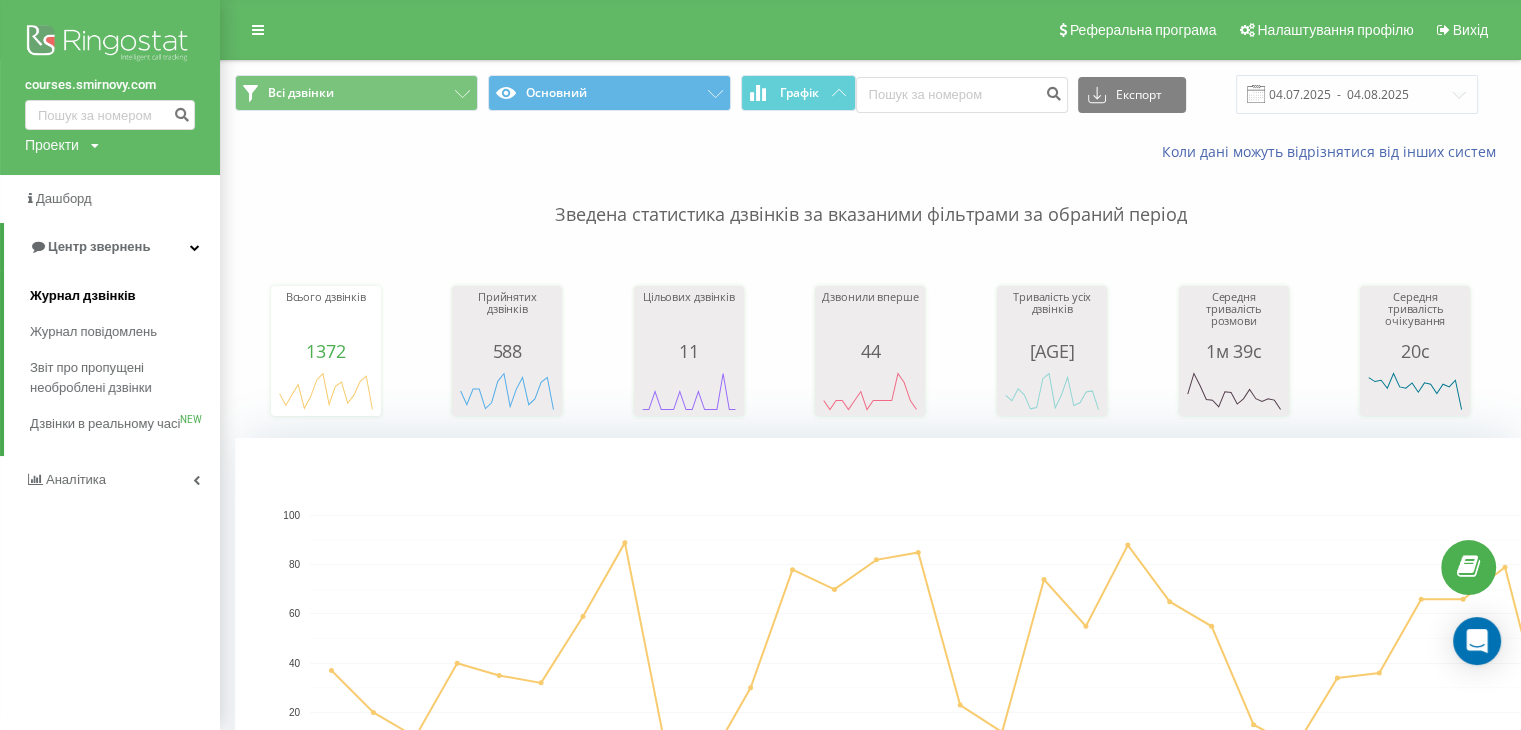click on "Журнал дзвінків" at bounding box center (83, 296) 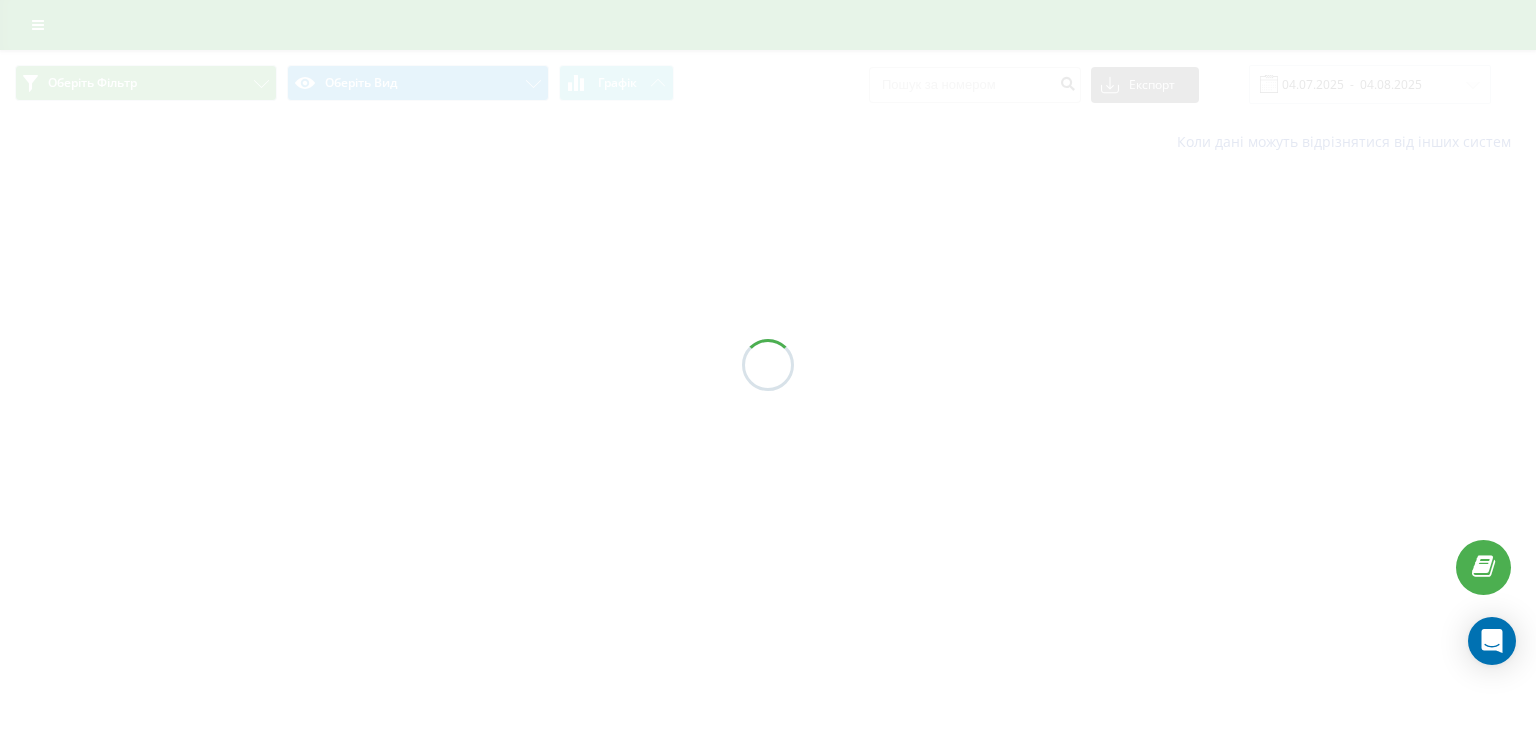 scroll, scrollTop: 0, scrollLeft: 0, axis: both 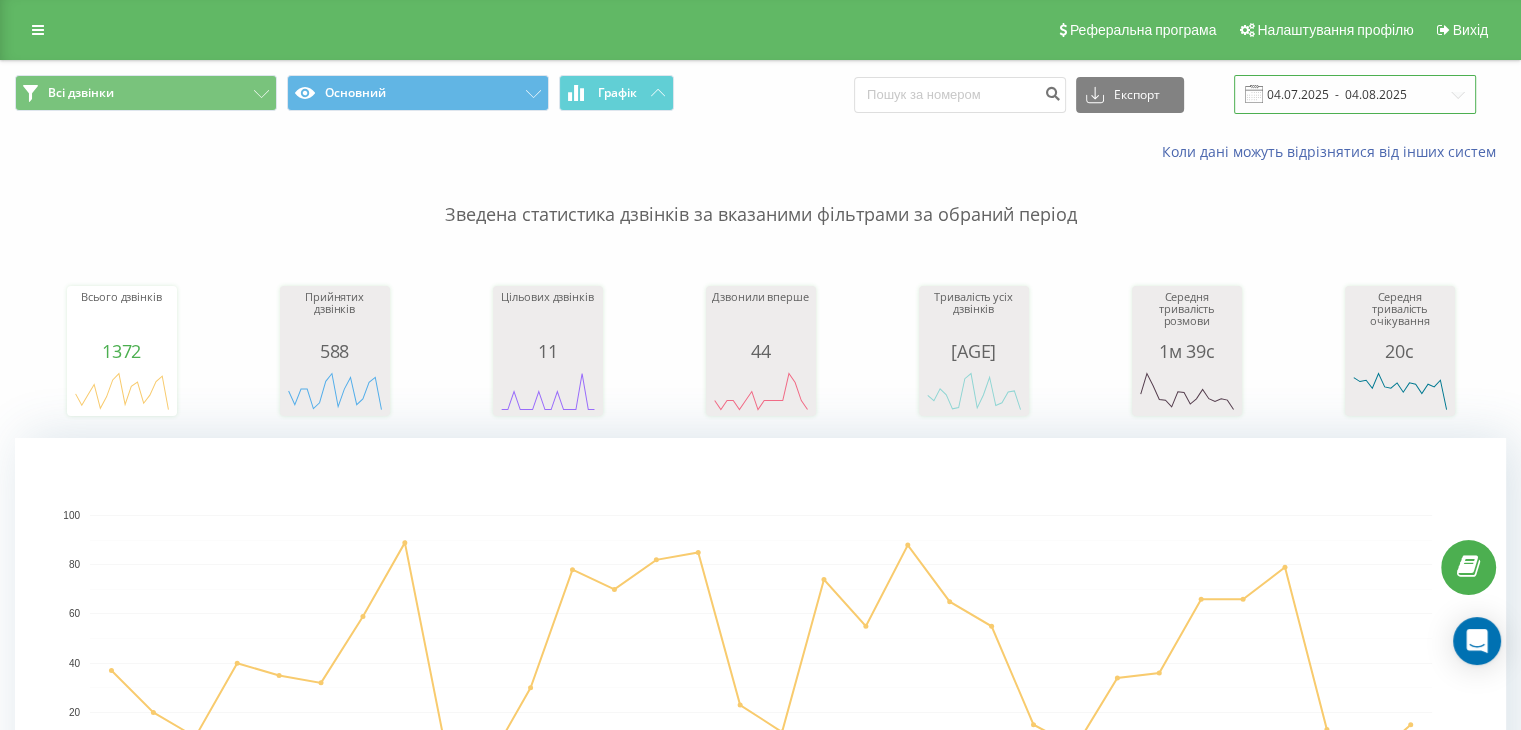 click on "04.07.2025  -  04.08.2025" at bounding box center [1355, 94] 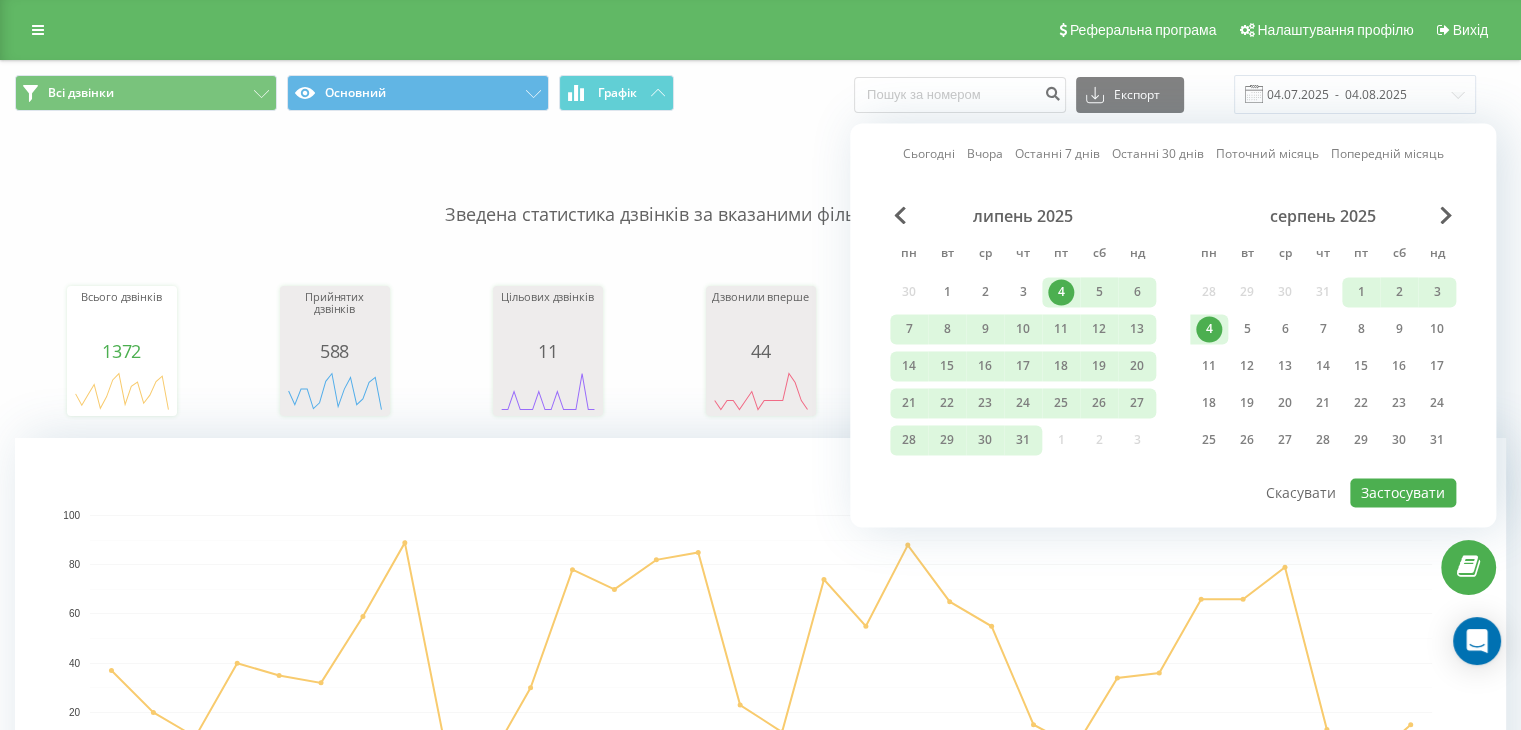 click on "4" at bounding box center (1209, 329) 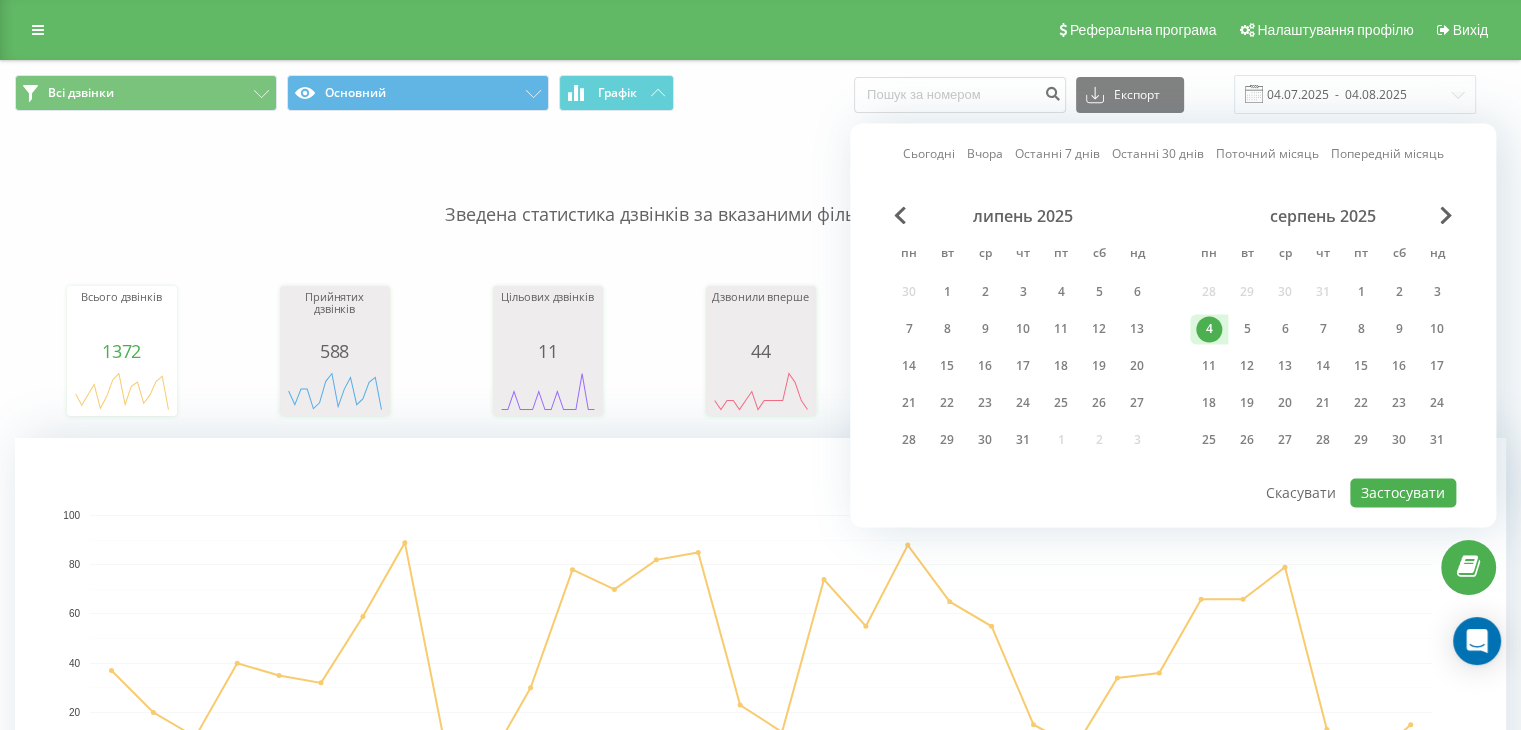 click at bounding box center (1173, 477) 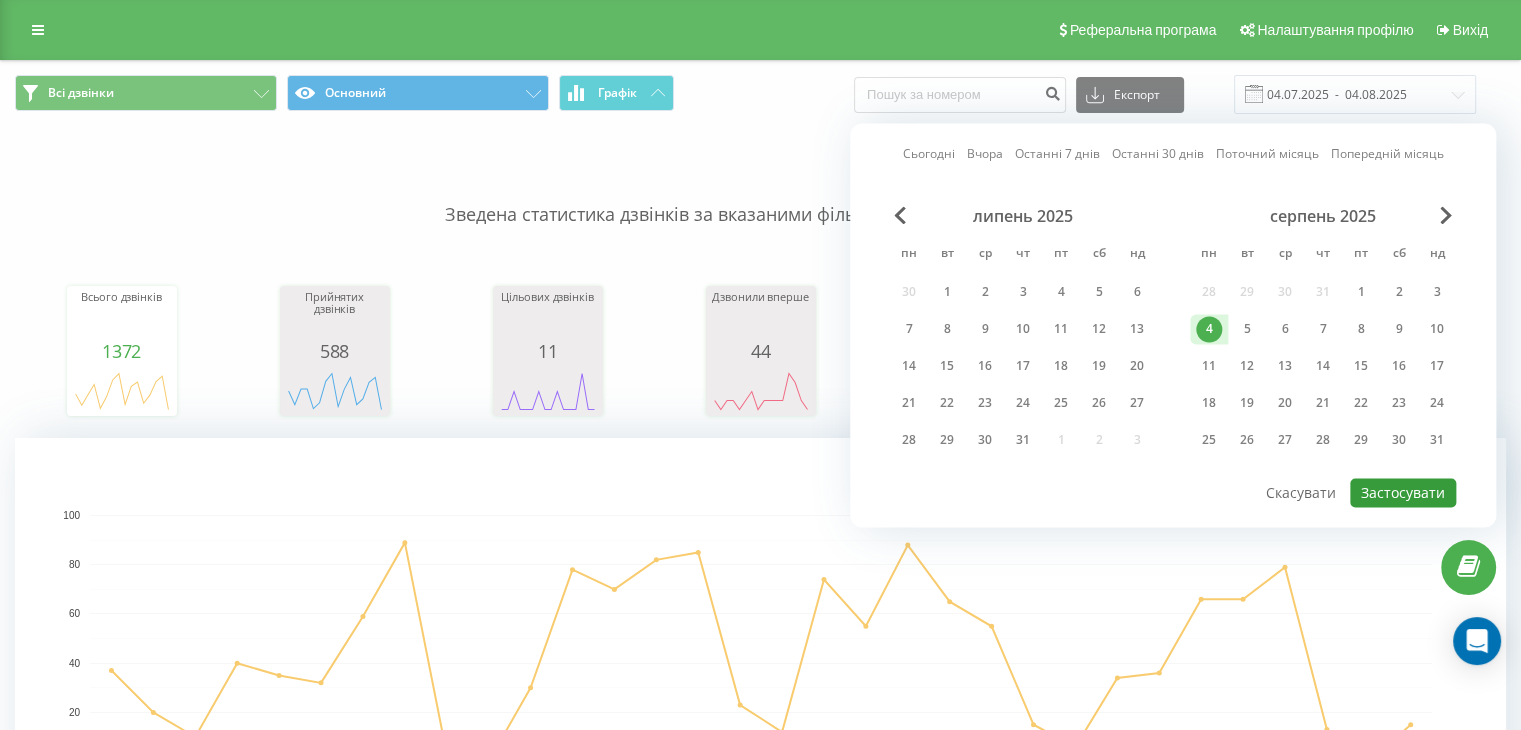 click on "Застосувати" at bounding box center [1403, 492] 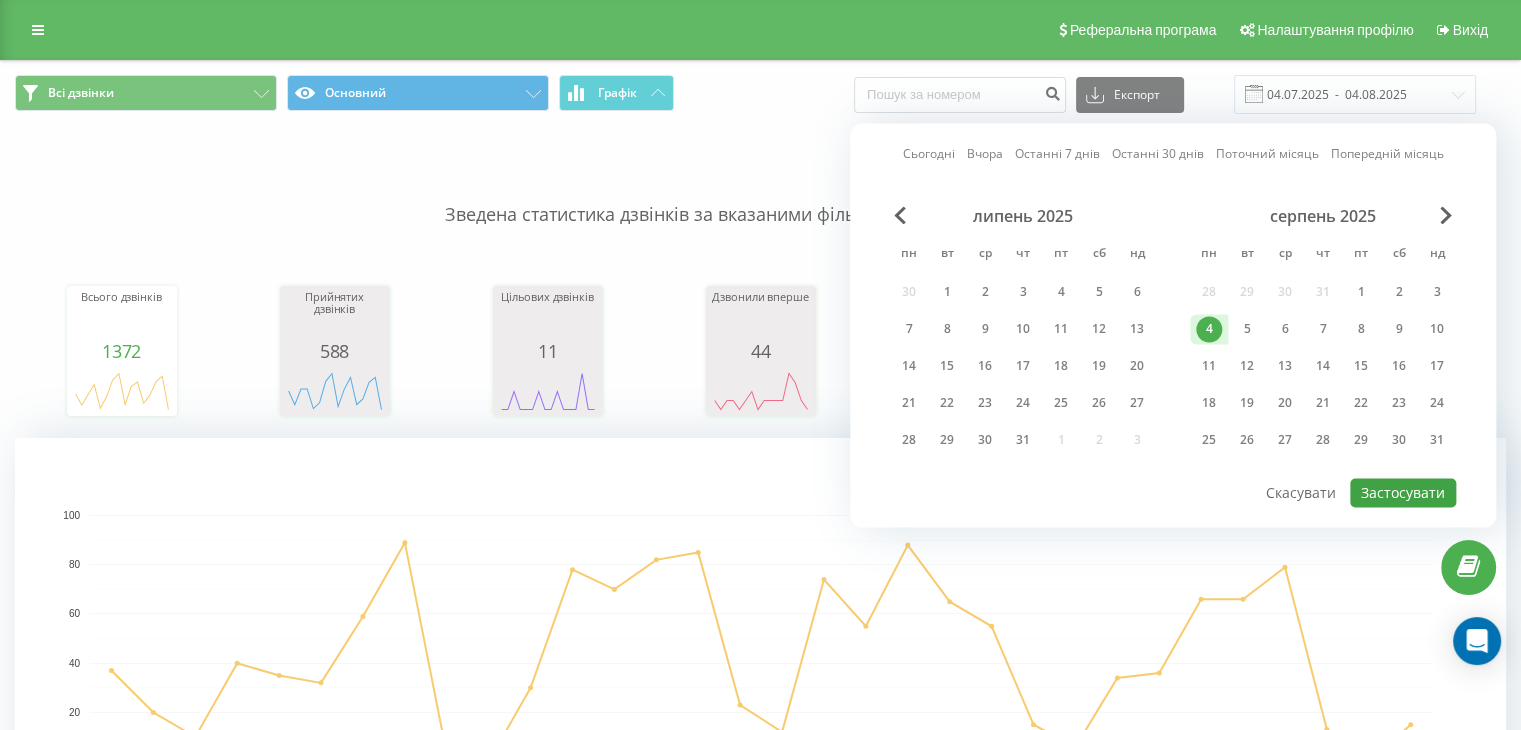 type on "04.08.2025  -  04.08.2025" 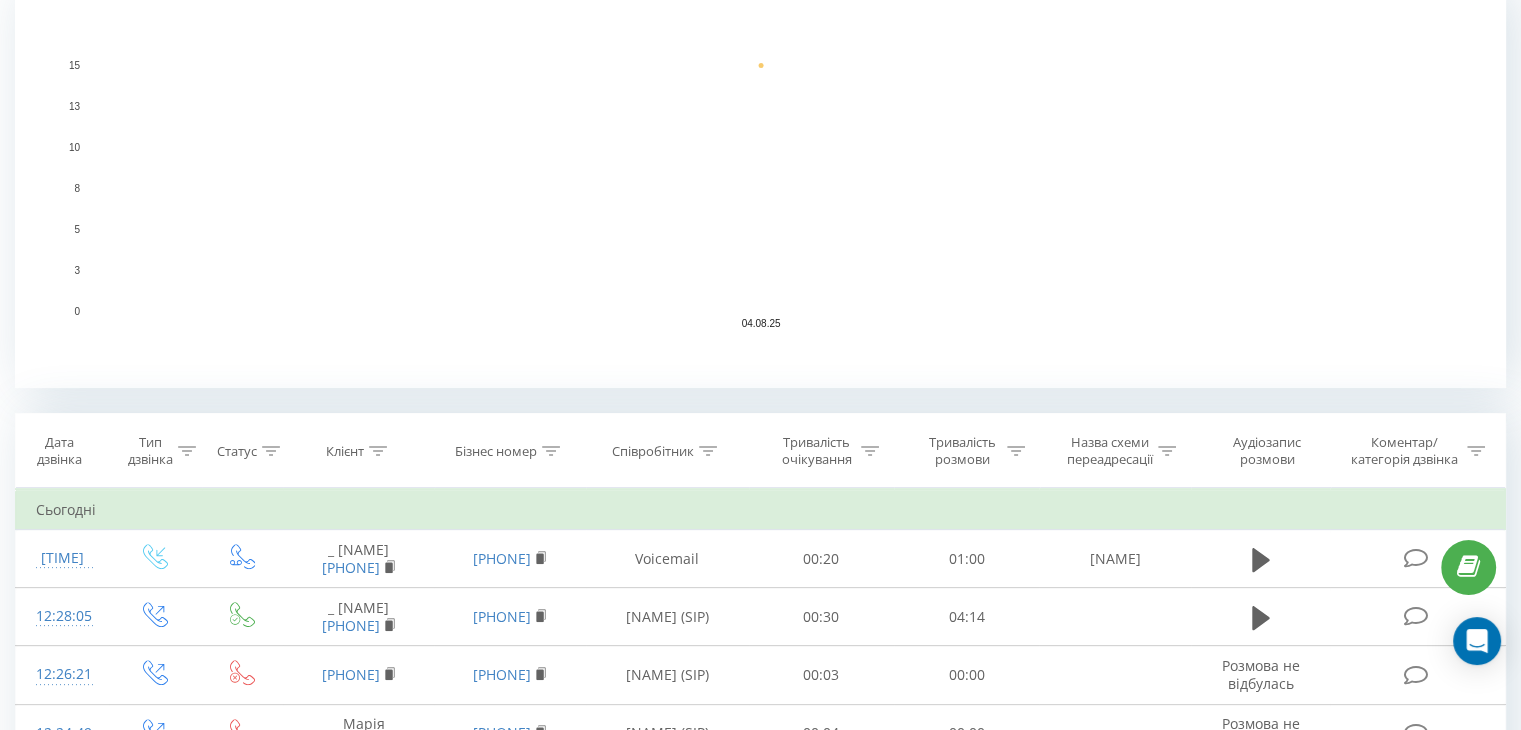 scroll, scrollTop: 179, scrollLeft: 0, axis: vertical 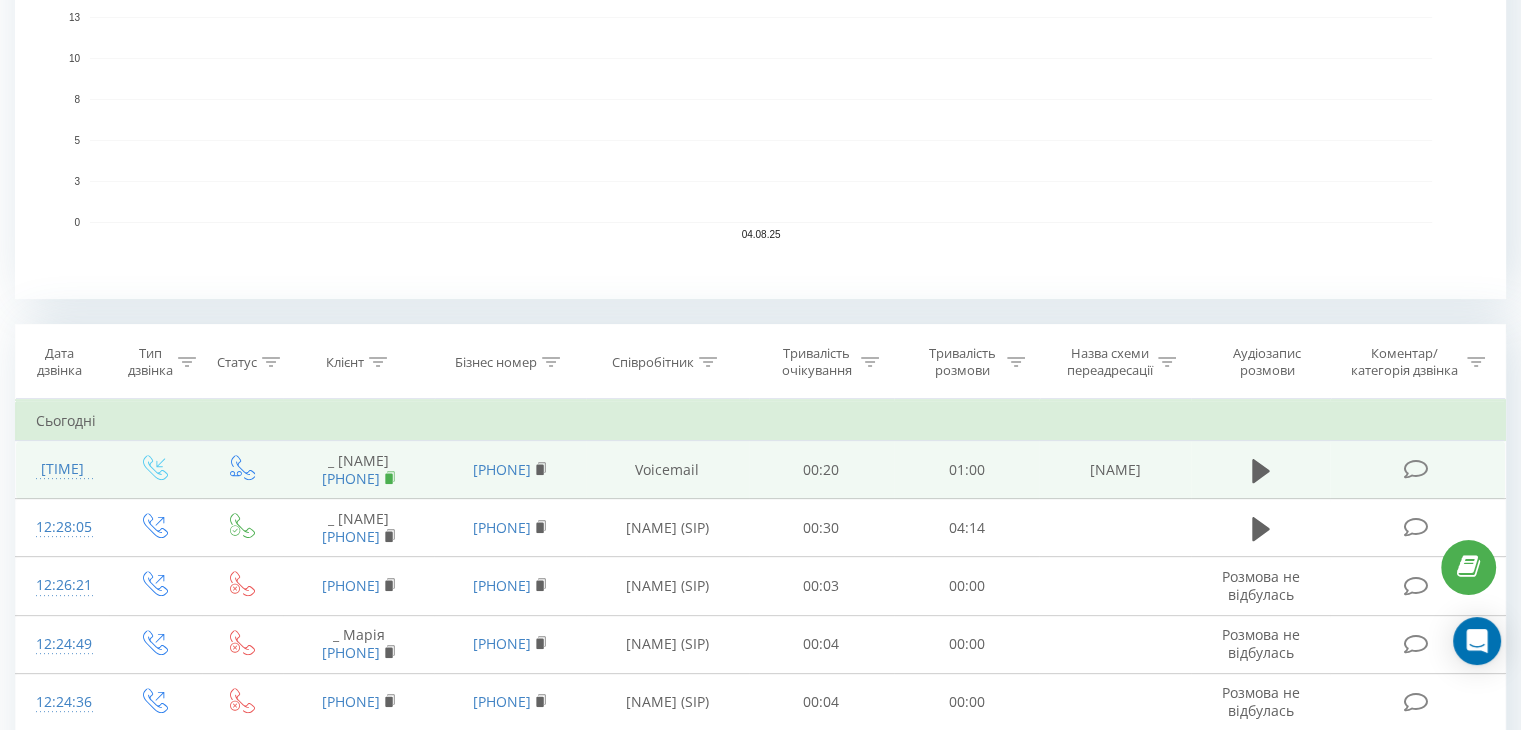 click 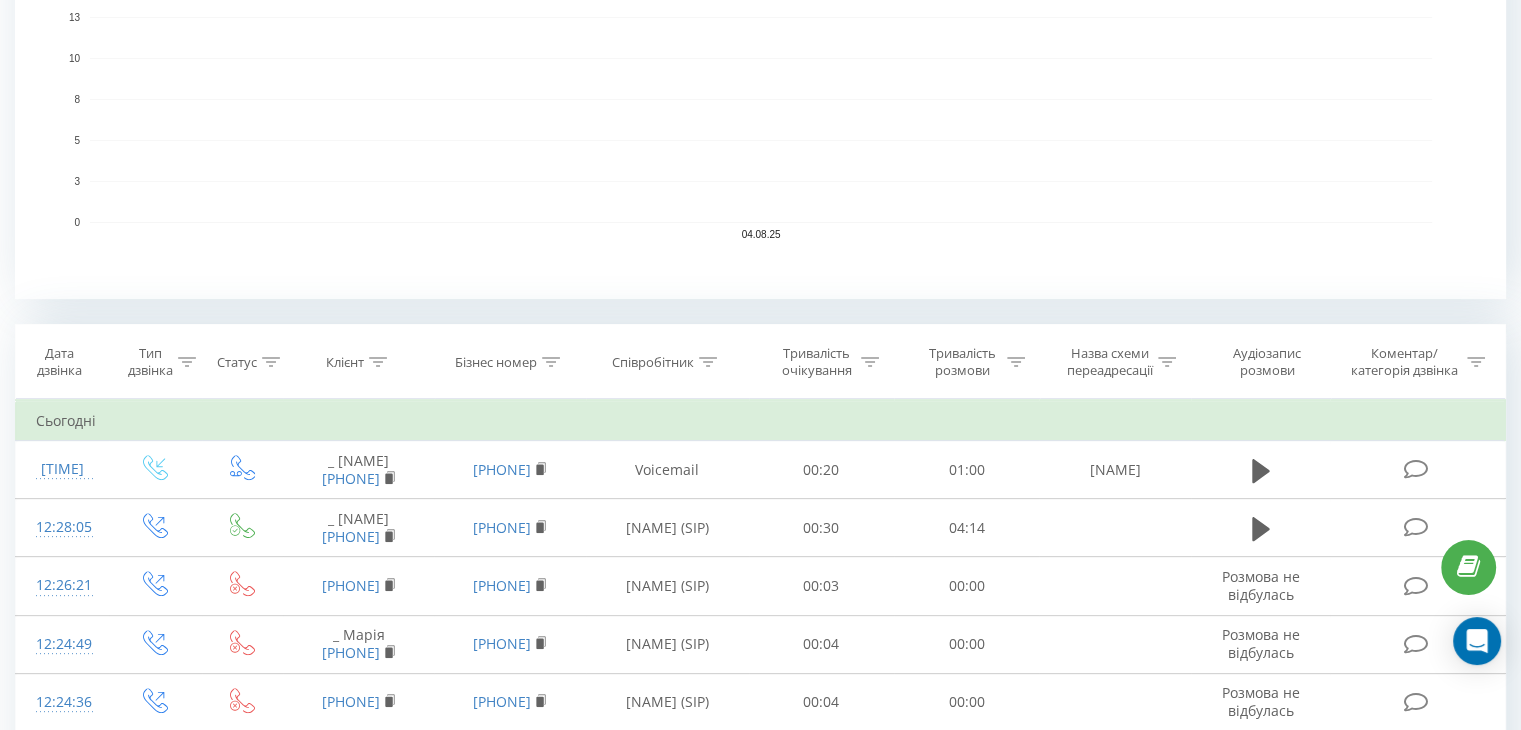 click 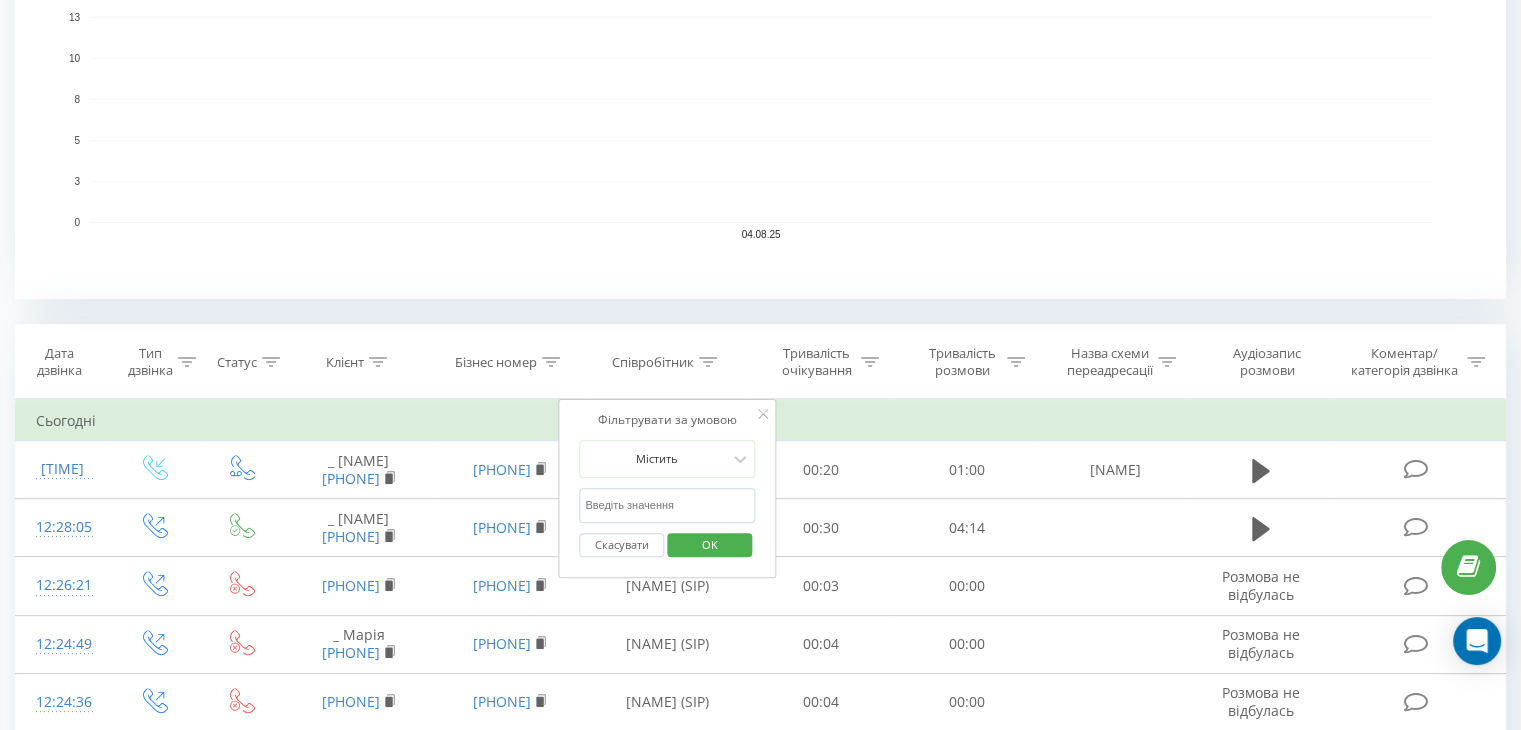 drag, startPoint x: 648, startPoint y: 497, endPoint x: 673, endPoint y: 496, distance: 25.019993 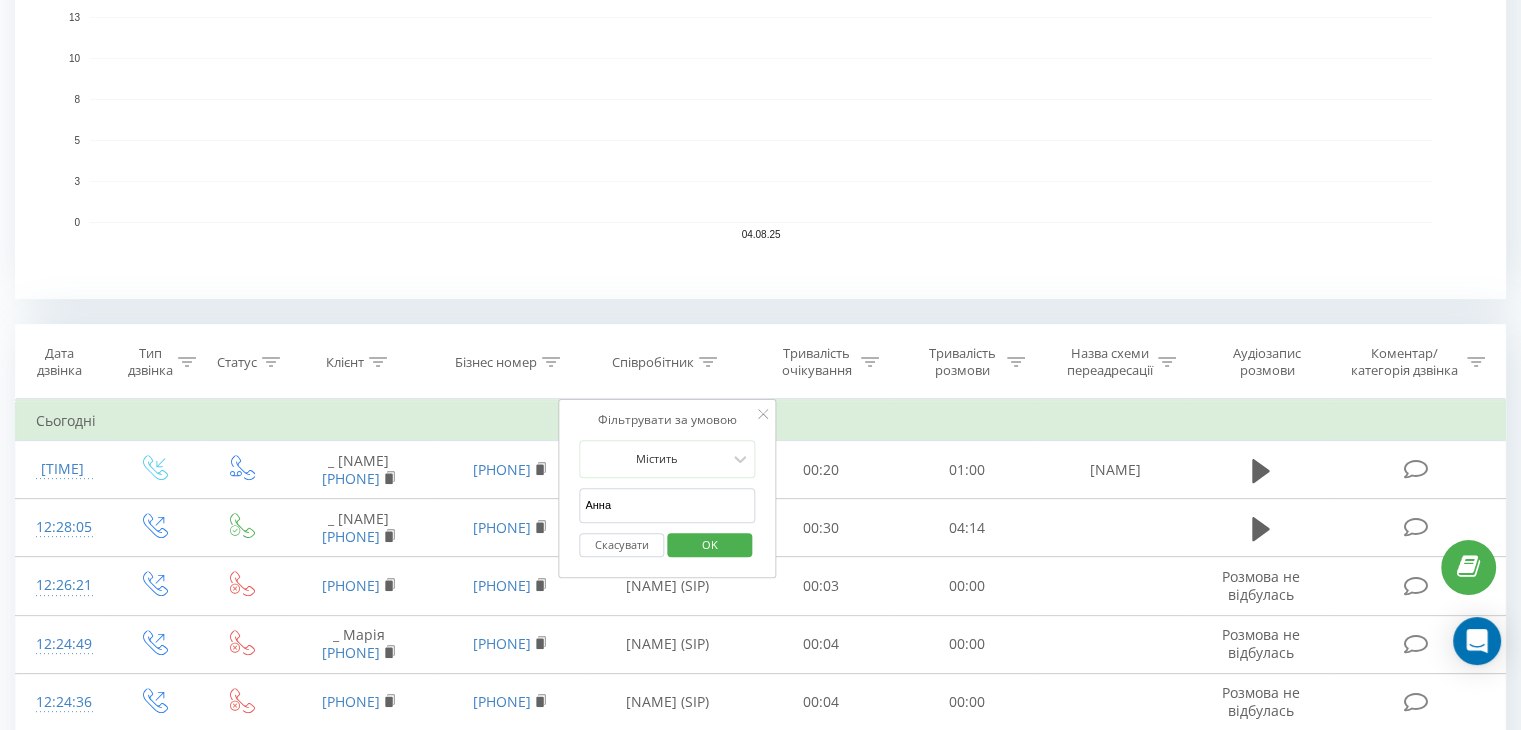 click on "OK" at bounding box center (710, 544) 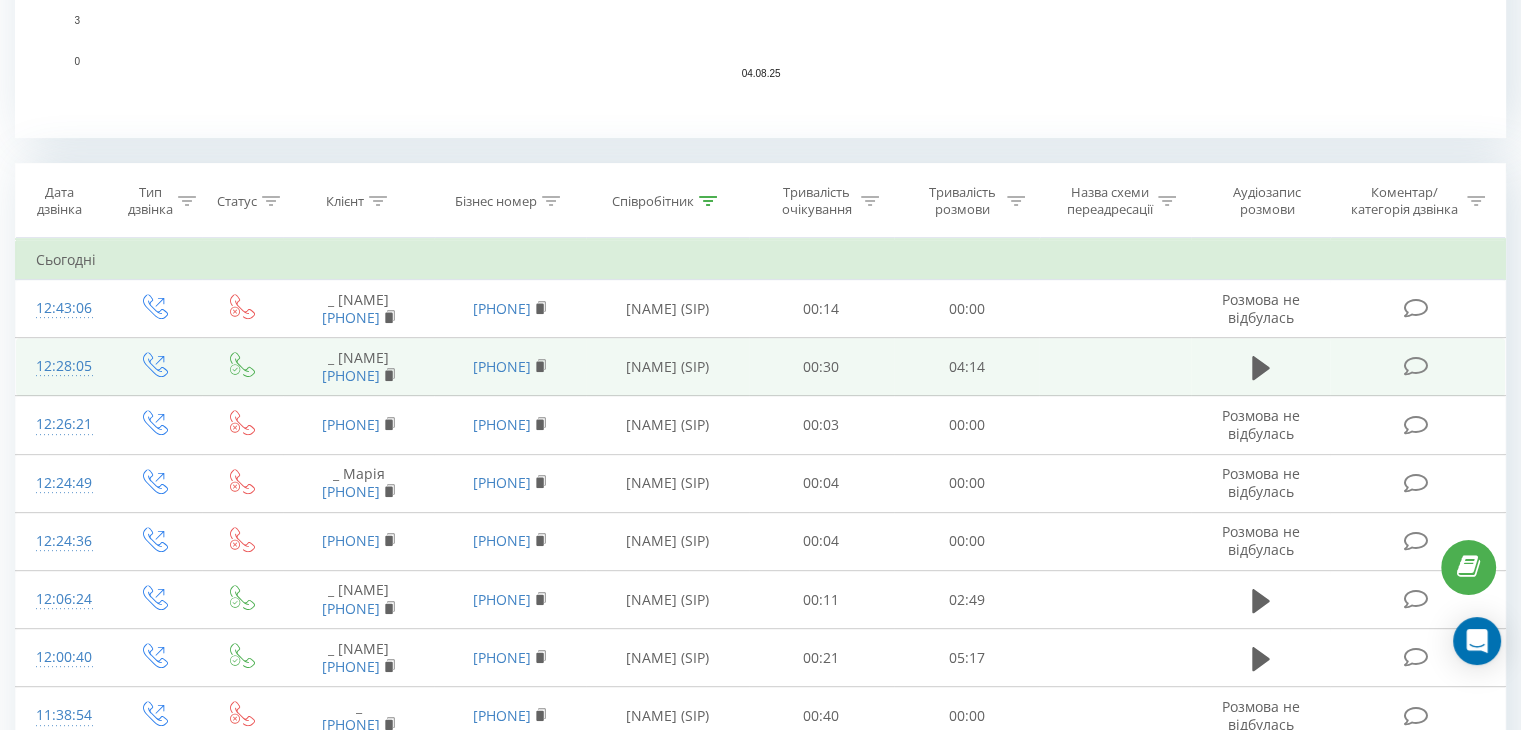 scroll, scrollTop: 0, scrollLeft: 0, axis: both 